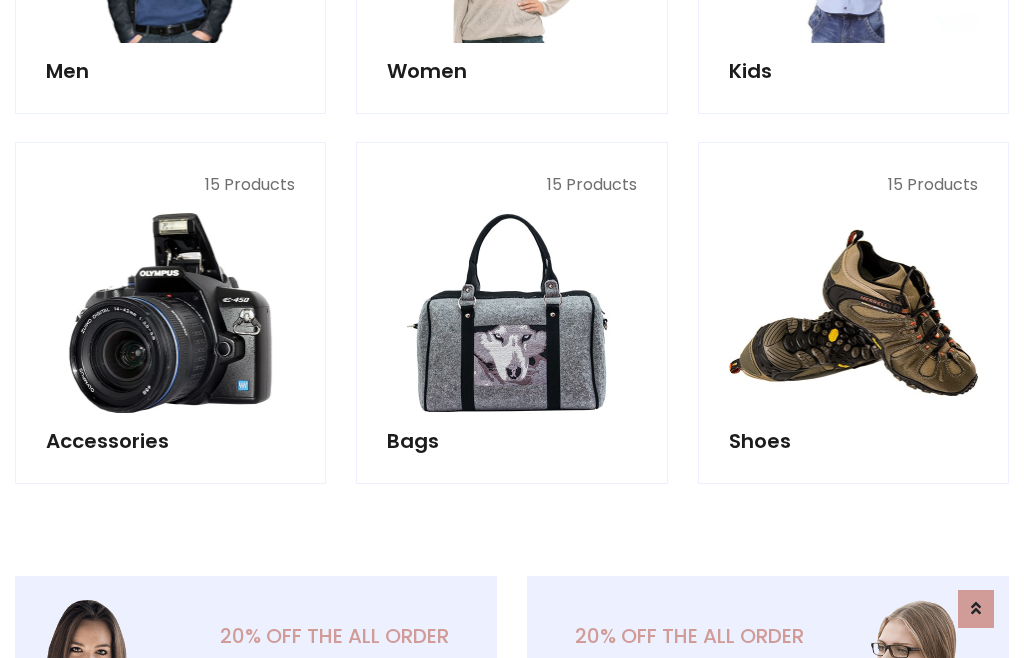 scroll, scrollTop: 853, scrollLeft: 0, axis: vertical 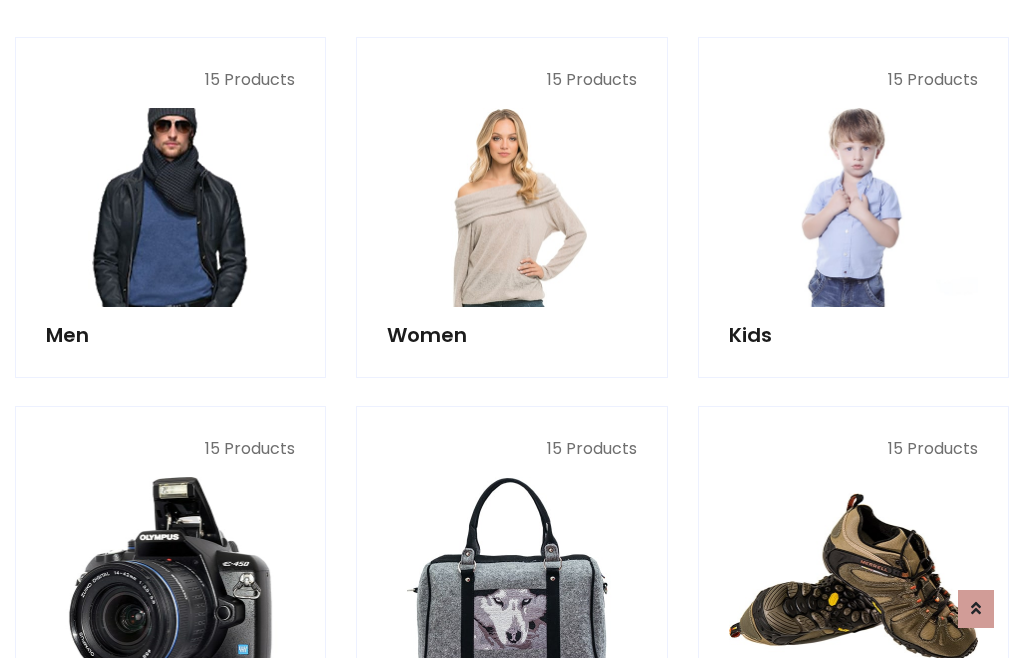click at bounding box center (170, 207) 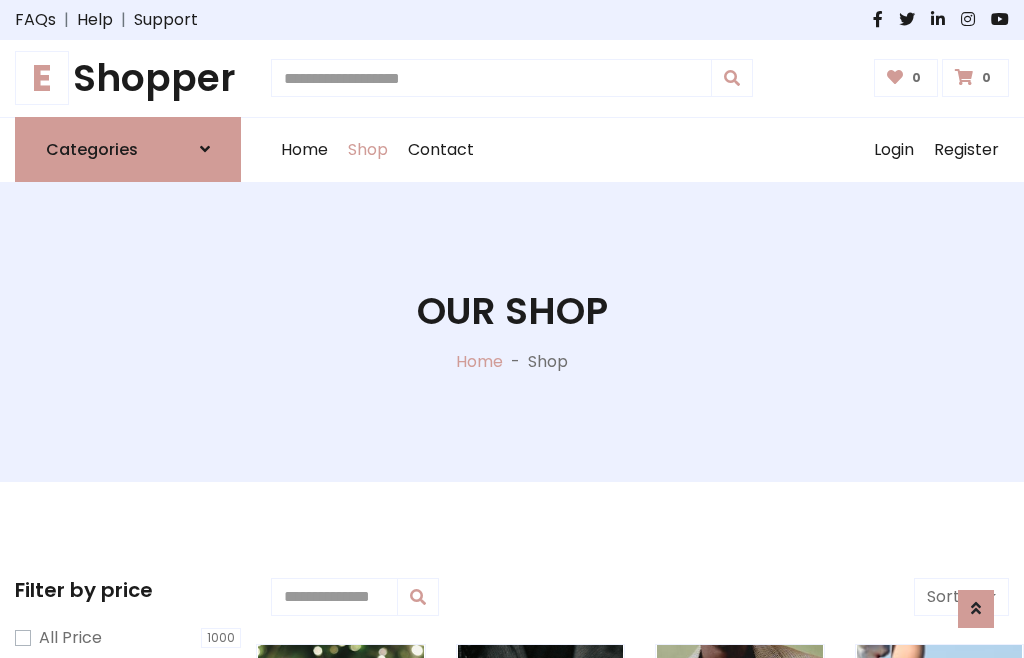 scroll, scrollTop: 807, scrollLeft: 0, axis: vertical 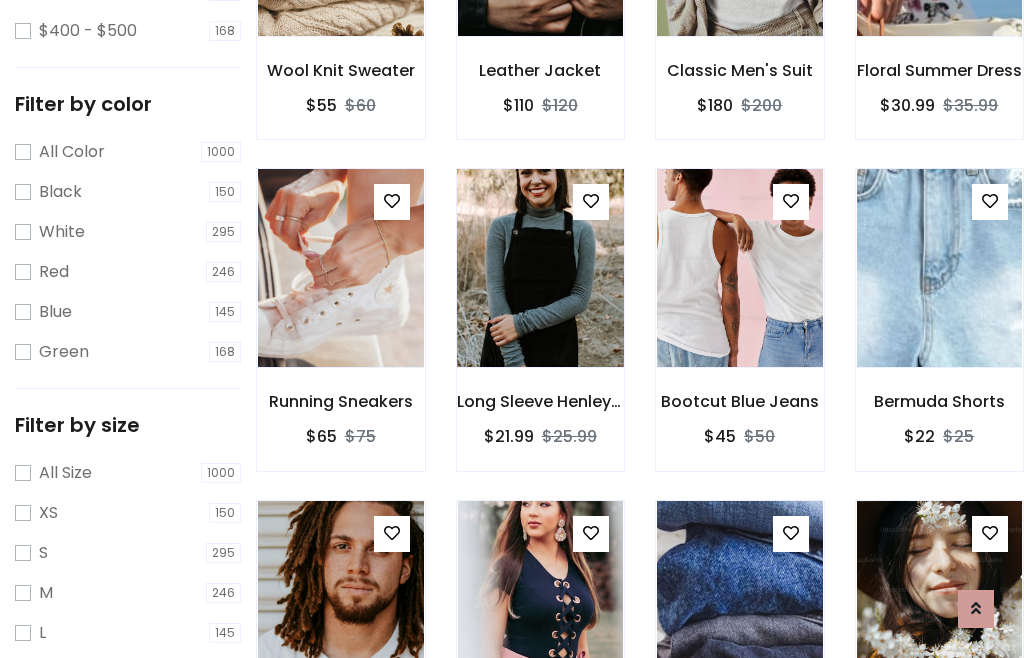 click at bounding box center (540, 268) 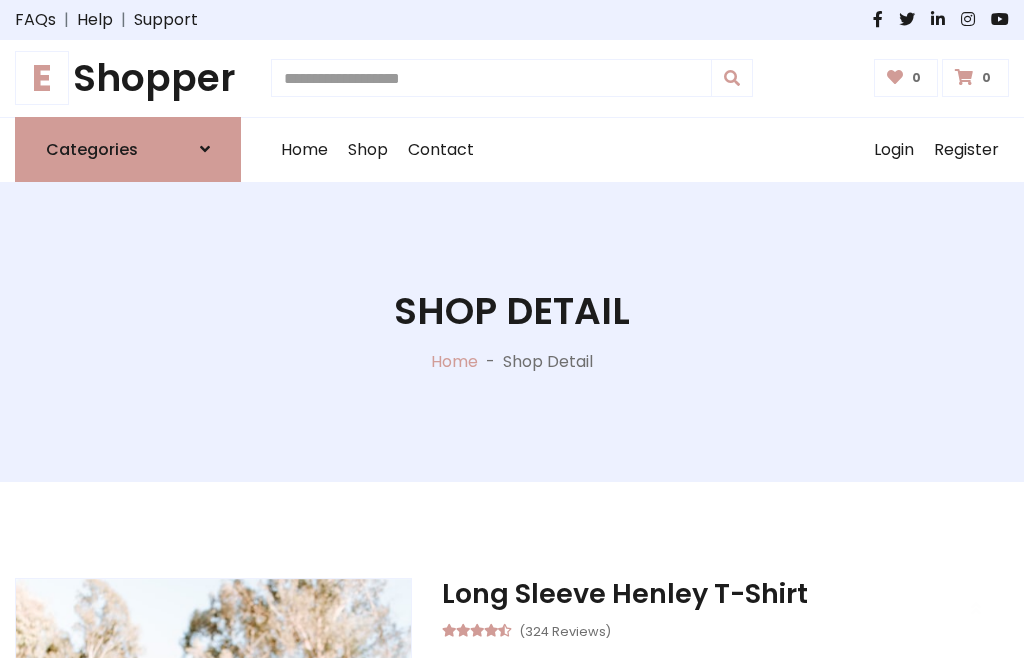 scroll, scrollTop: 128, scrollLeft: 0, axis: vertical 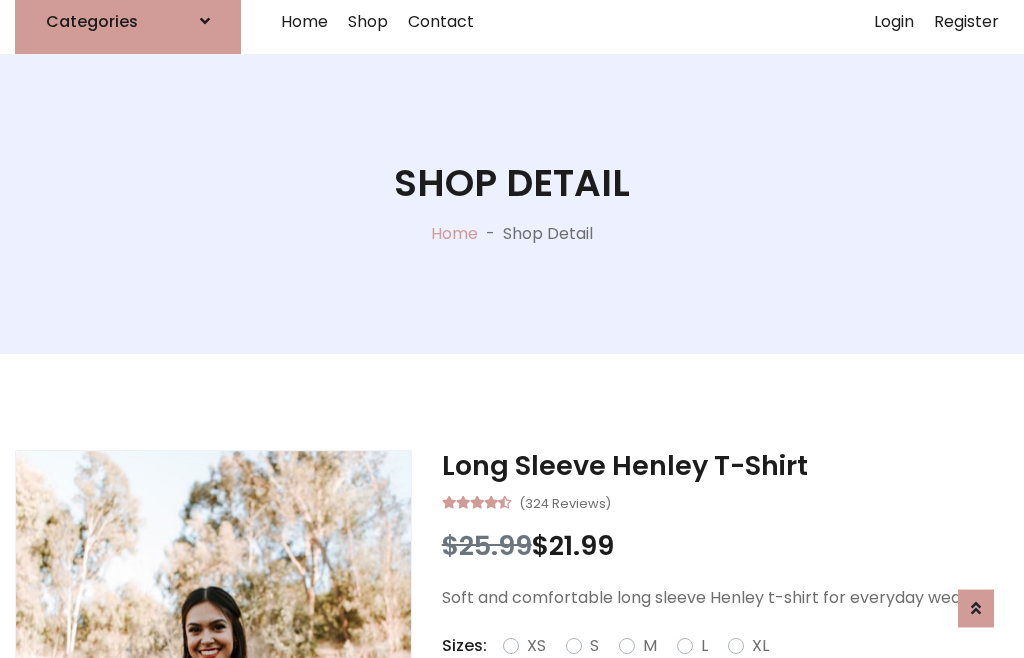 click on "Red" at bounding box center (732, 670) 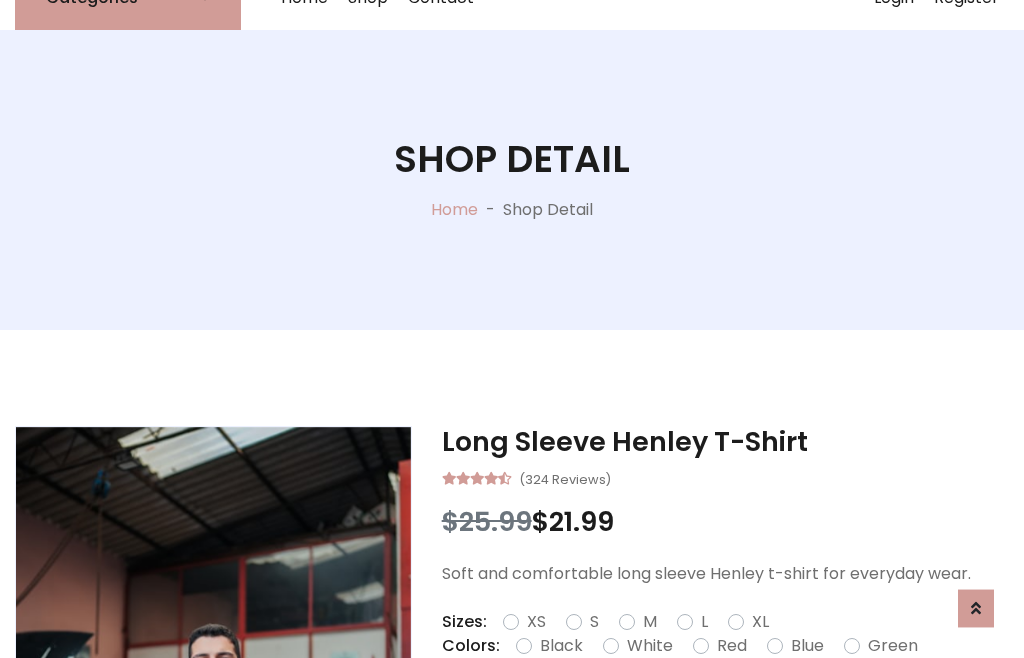 click on "Add To Cart" at bounding box center (663, 709) 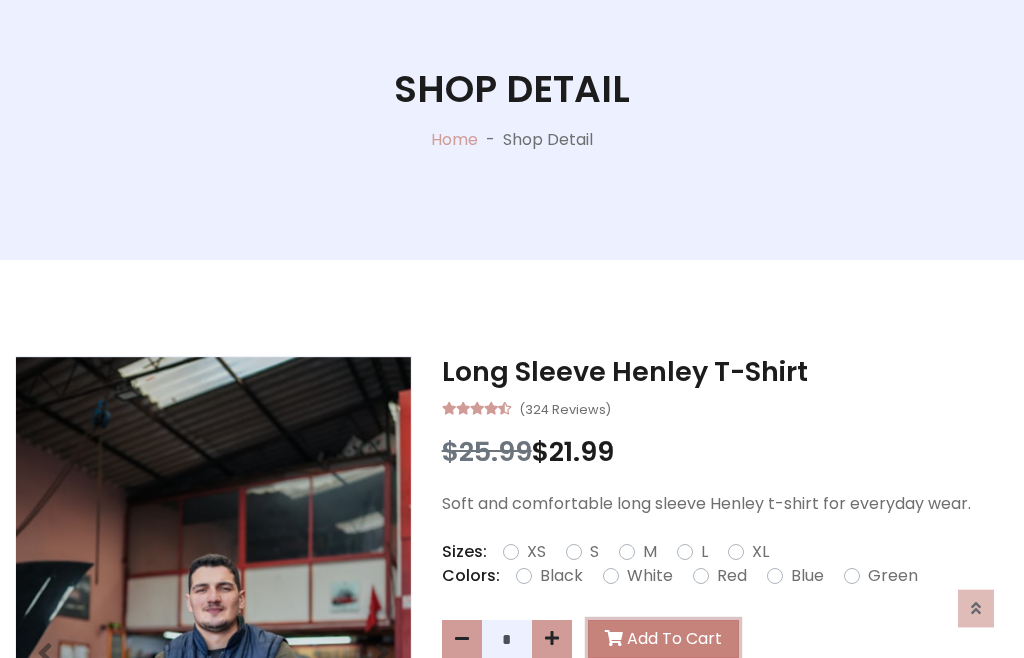 scroll, scrollTop: 0, scrollLeft: 0, axis: both 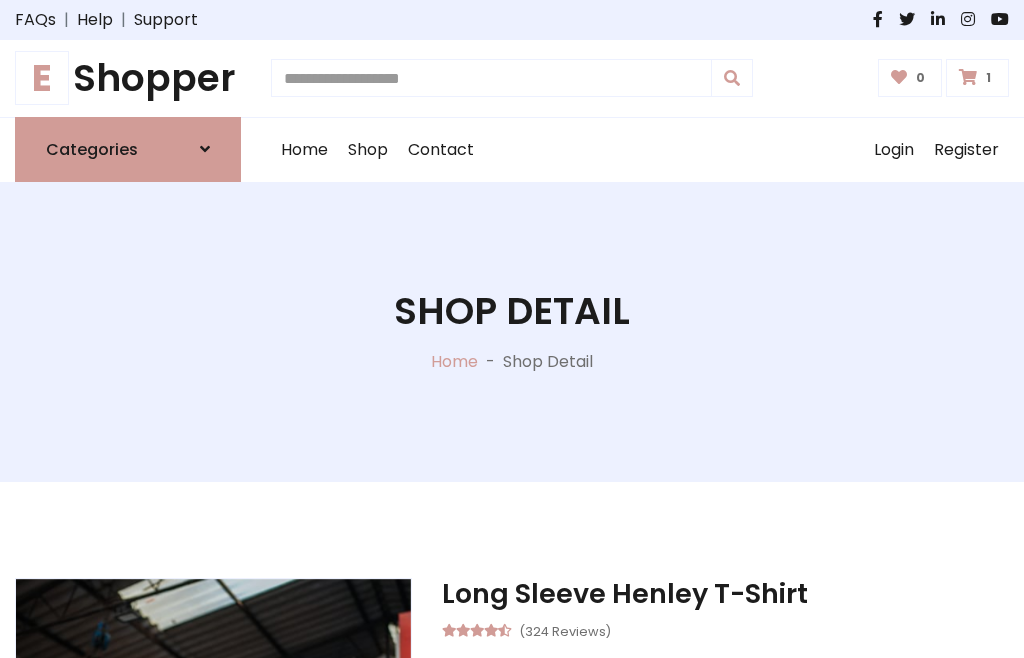 click at bounding box center [968, 77] 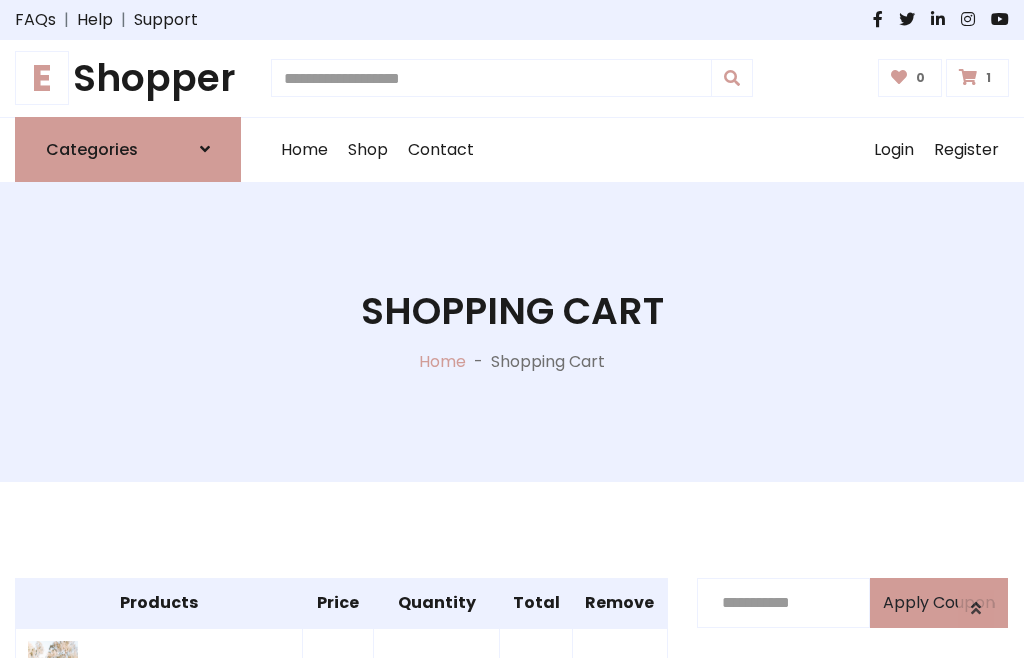 scroll, scrollTop: 474, scrollLeft: 0, axis: vertical 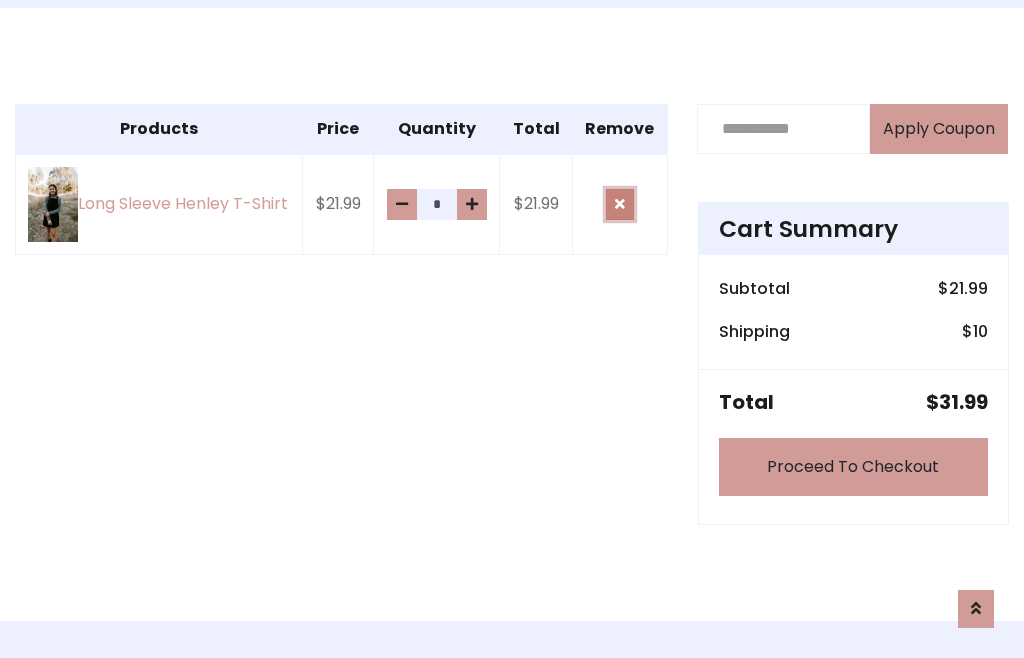 click at bounding box center [620, 204] 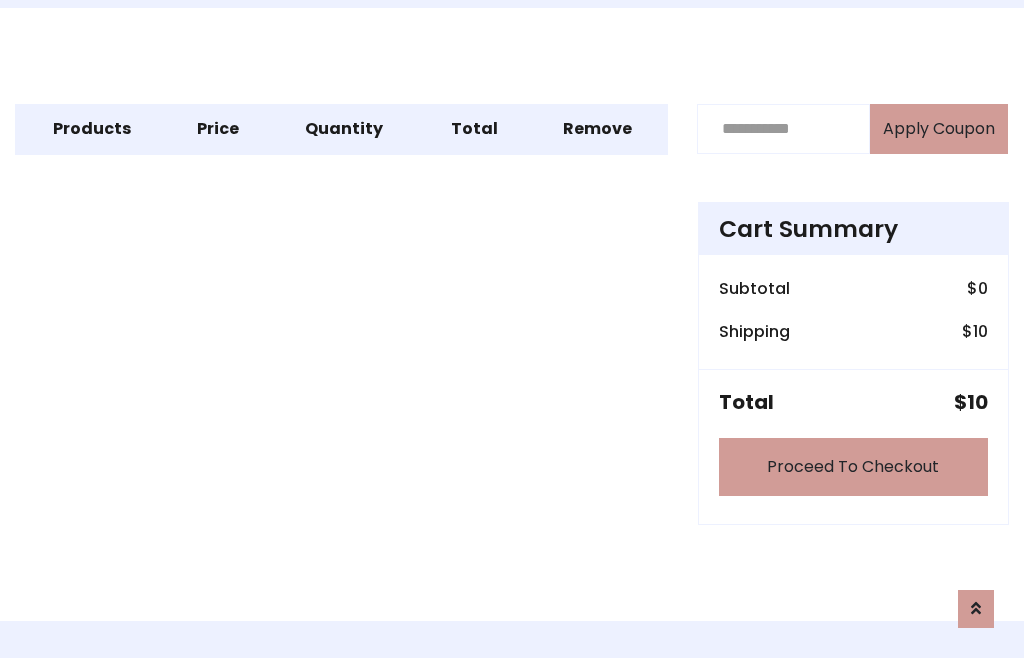 scroll, scrollTop: 247, scrollLeft: 0, axis: vertical 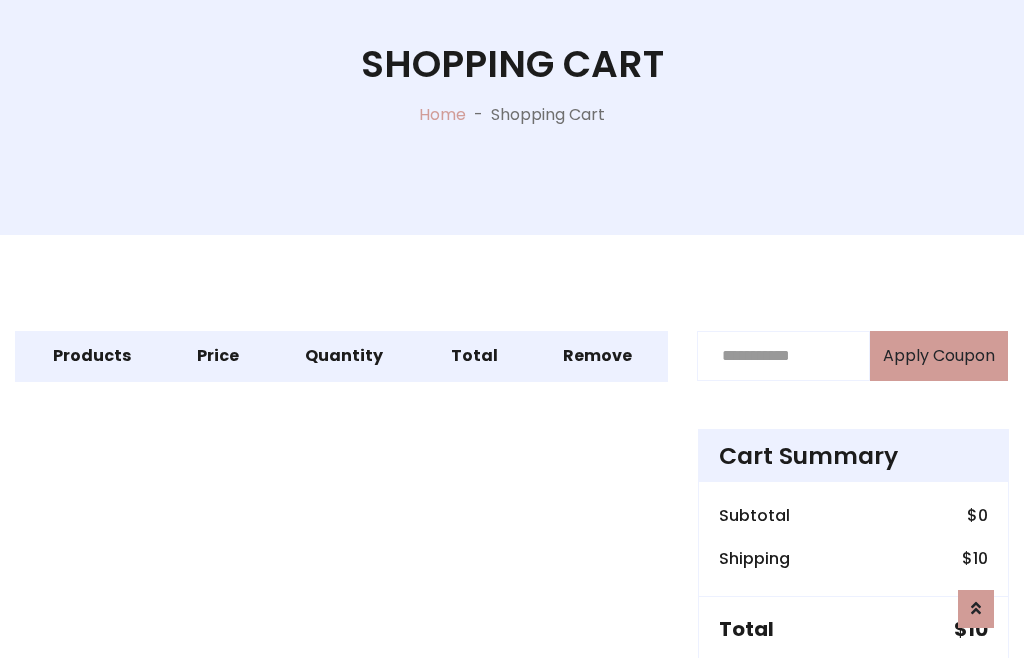 click on "Proceed To Checkout" at bounding box center (853, 694) 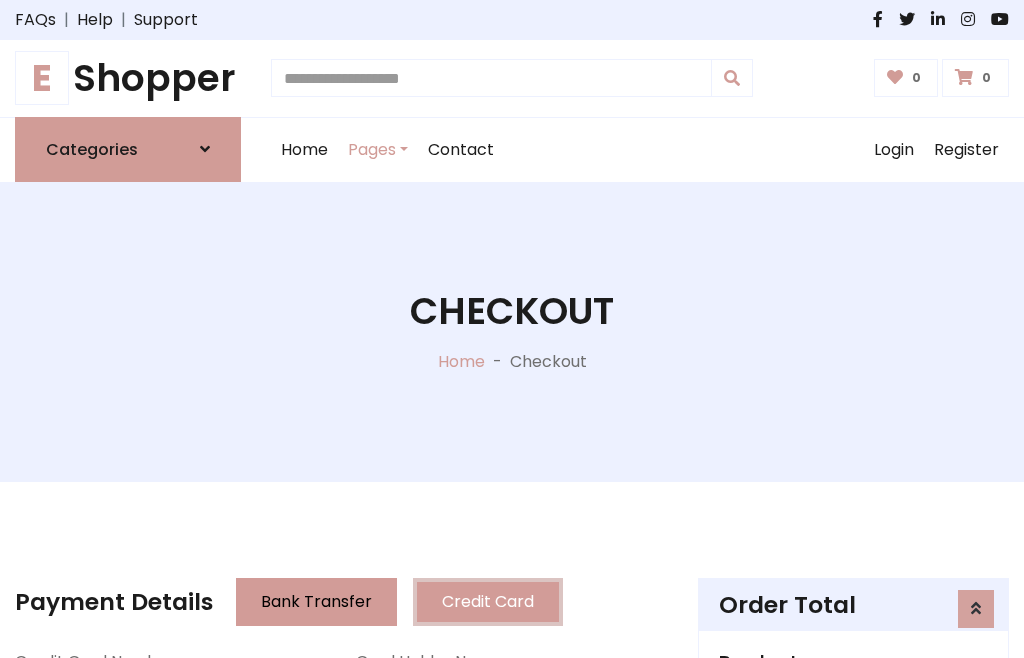 scroll, scrollTop: 137, scrollLeft: 0, axis: vertical 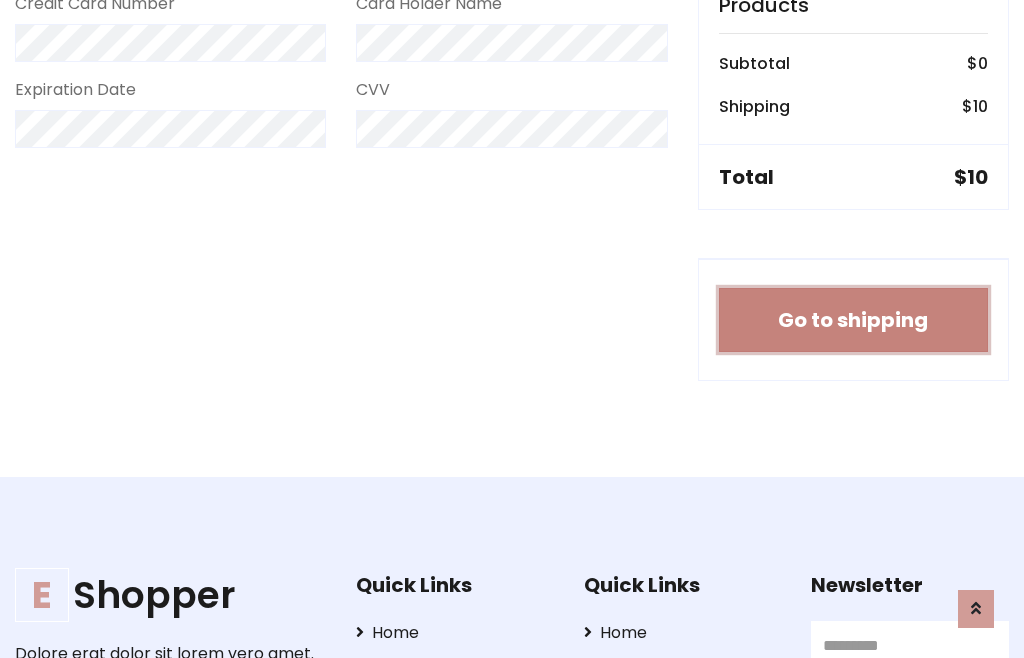 click on "Go to shipping" at bounding box center (853, 320) 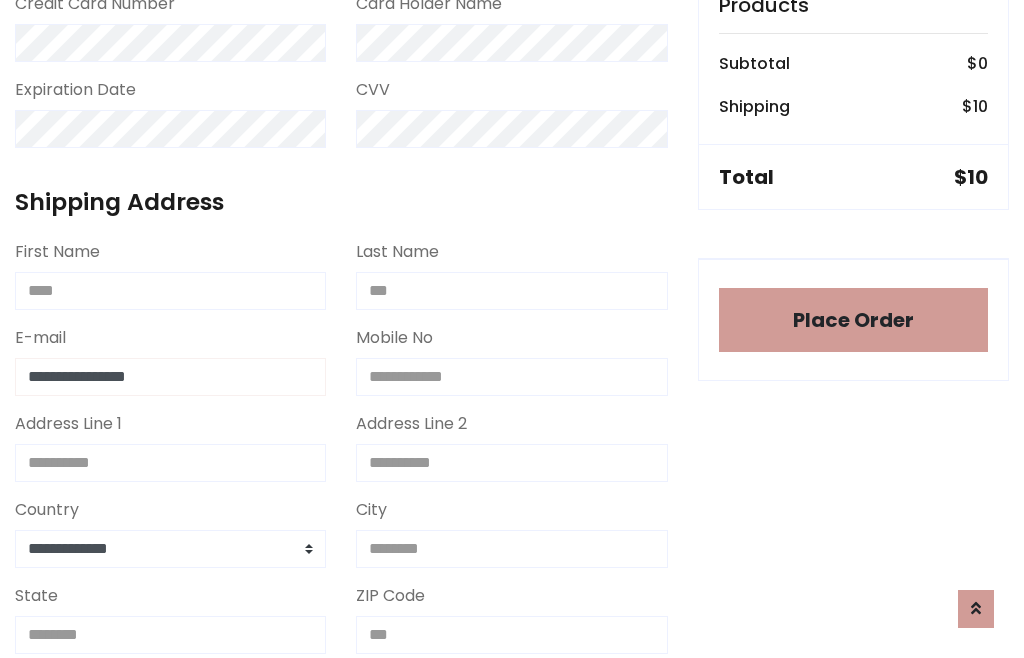 type on "**********" 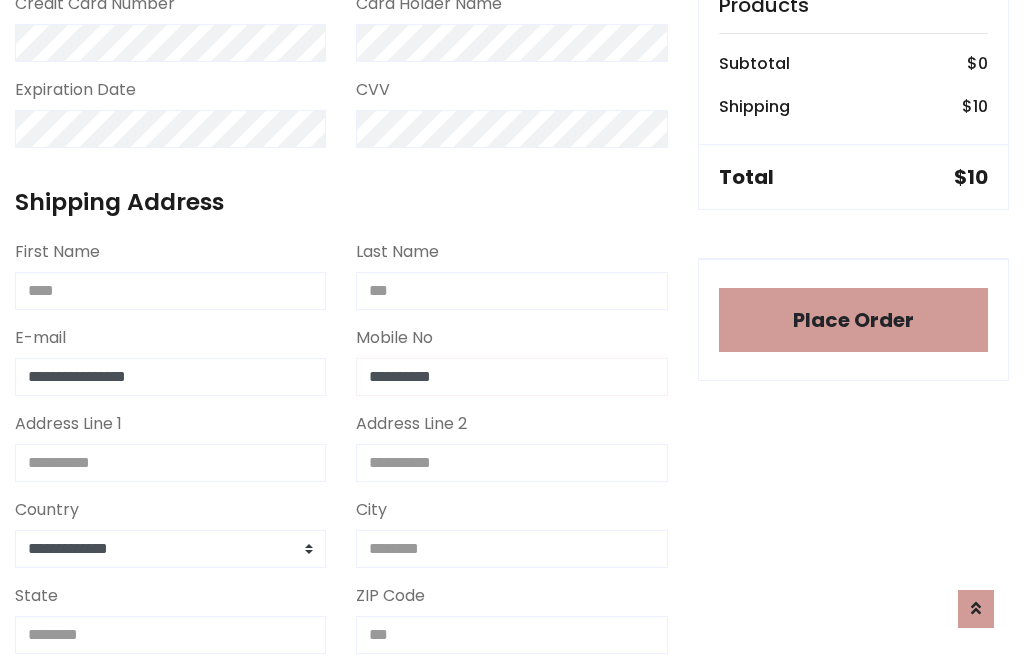 type on "**********" 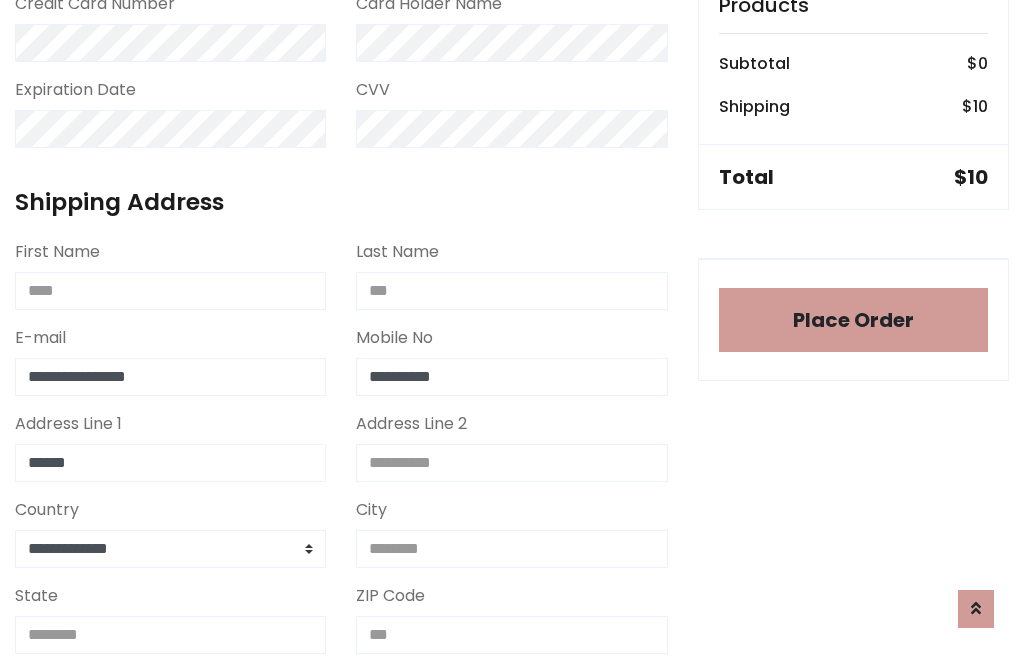 type on "******" 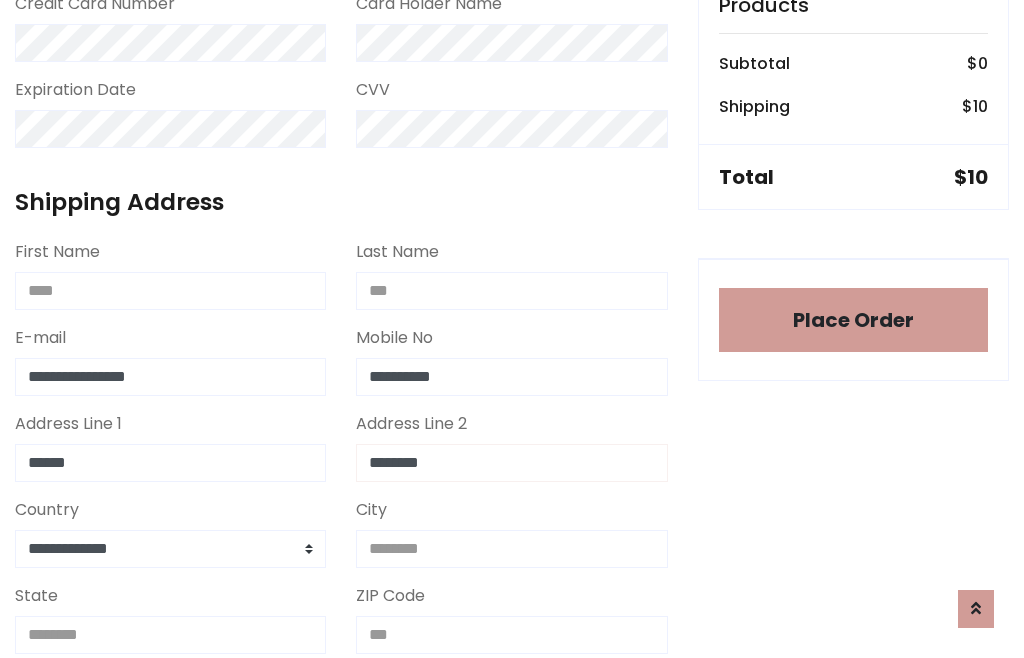 type on "********" 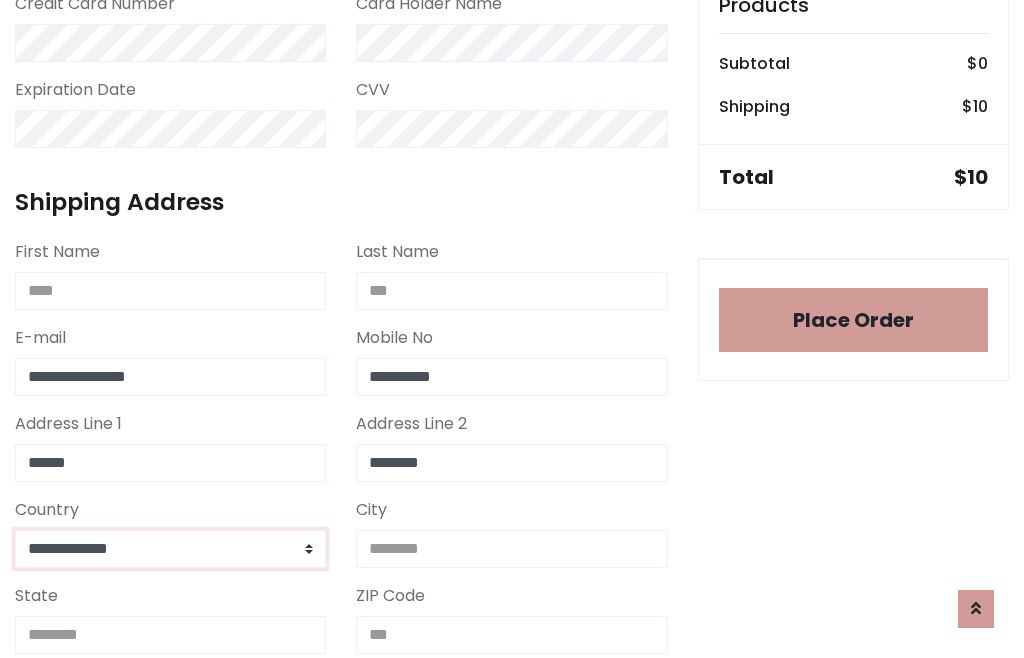 select on "*******" 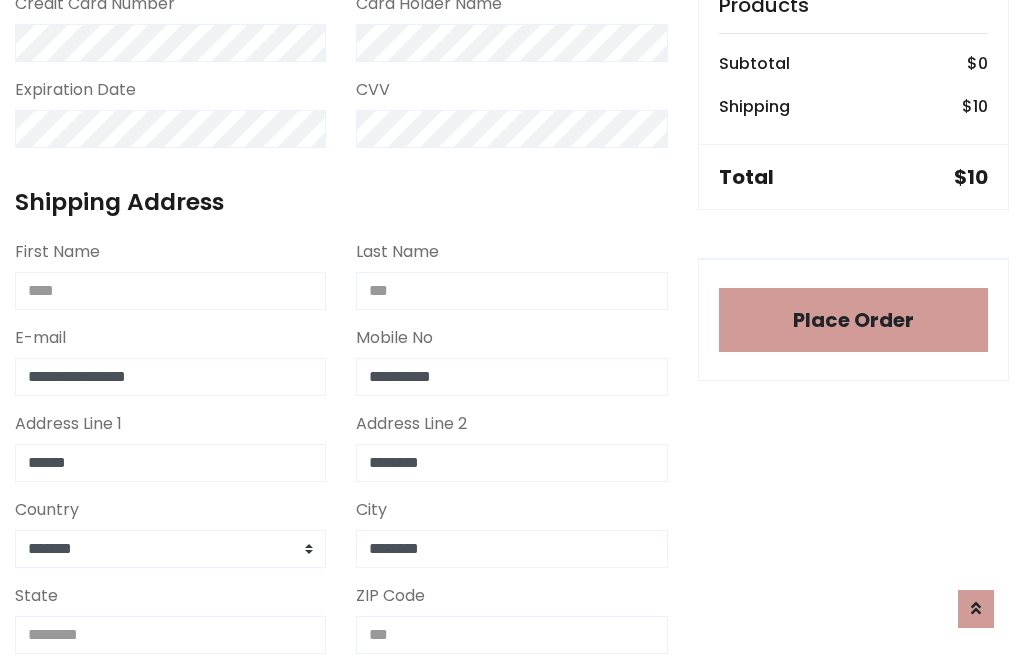 type on "********" 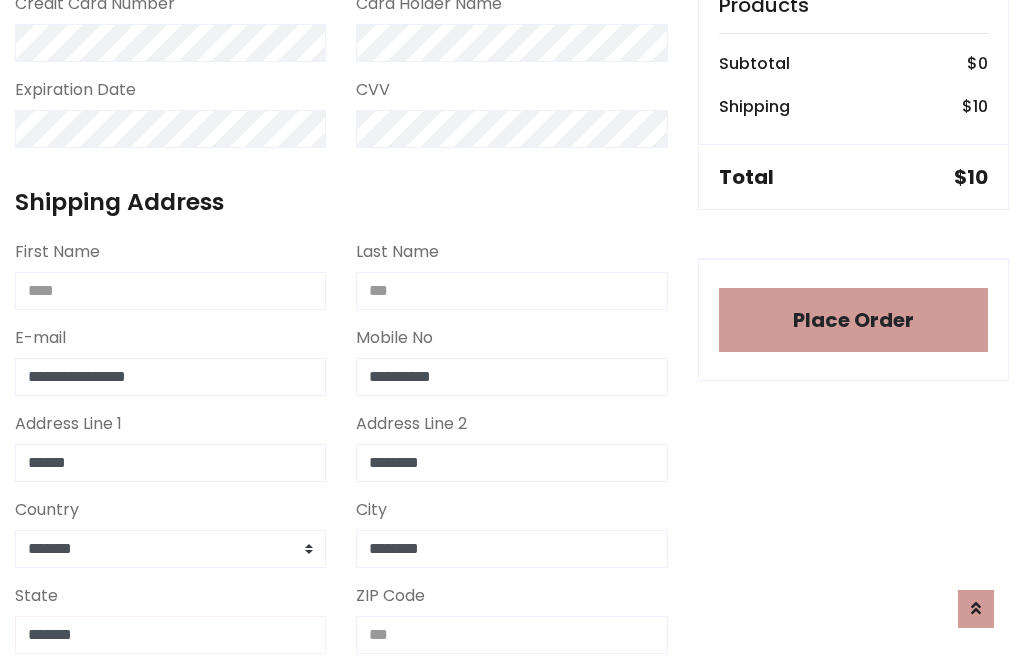 type on "*******" 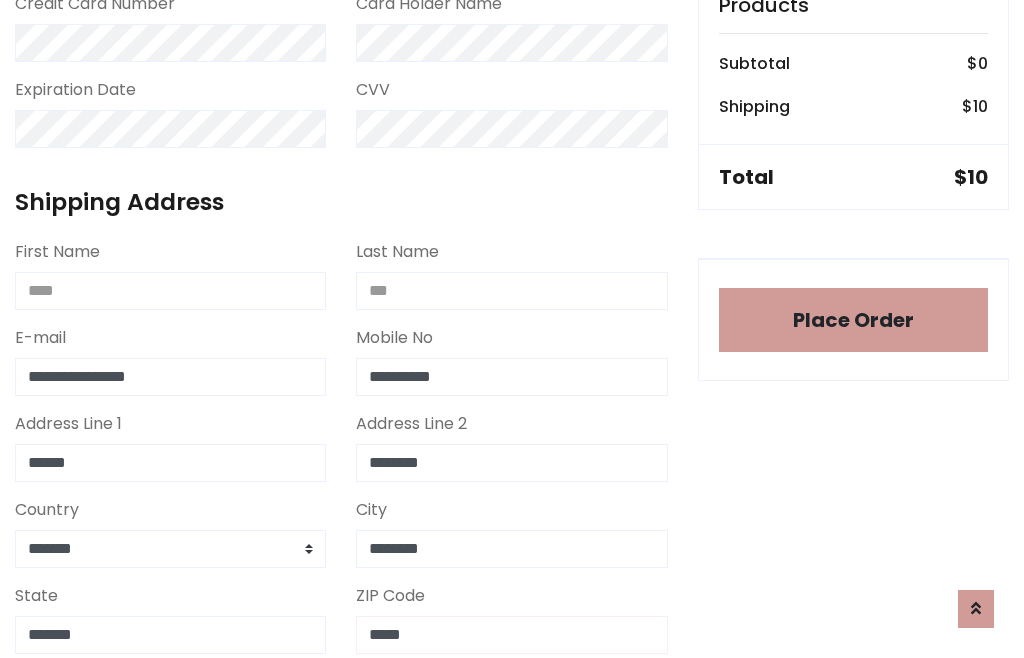 scroll, scrollTop: 403, scrollLeft: 0, axis: vertical 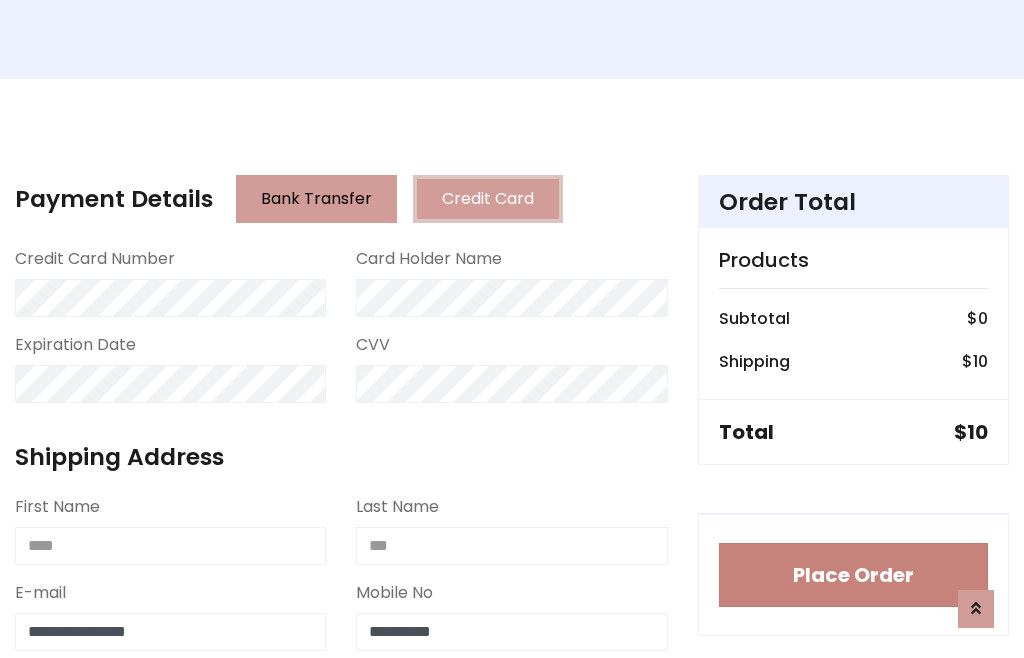 type on "*****" 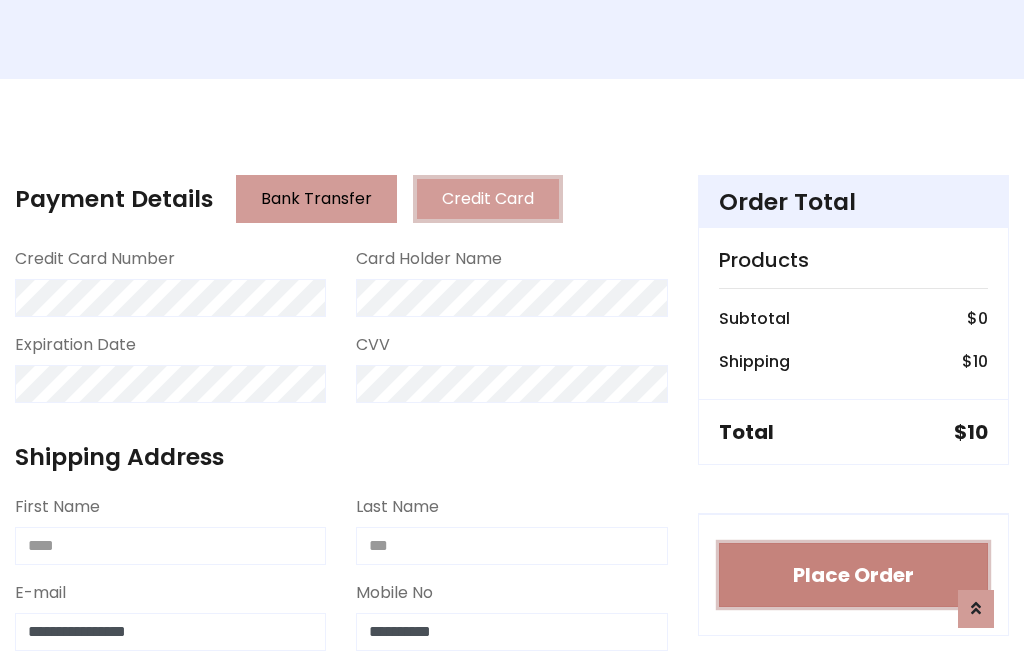 click on "Place Order" at bounding box center [853, 575] 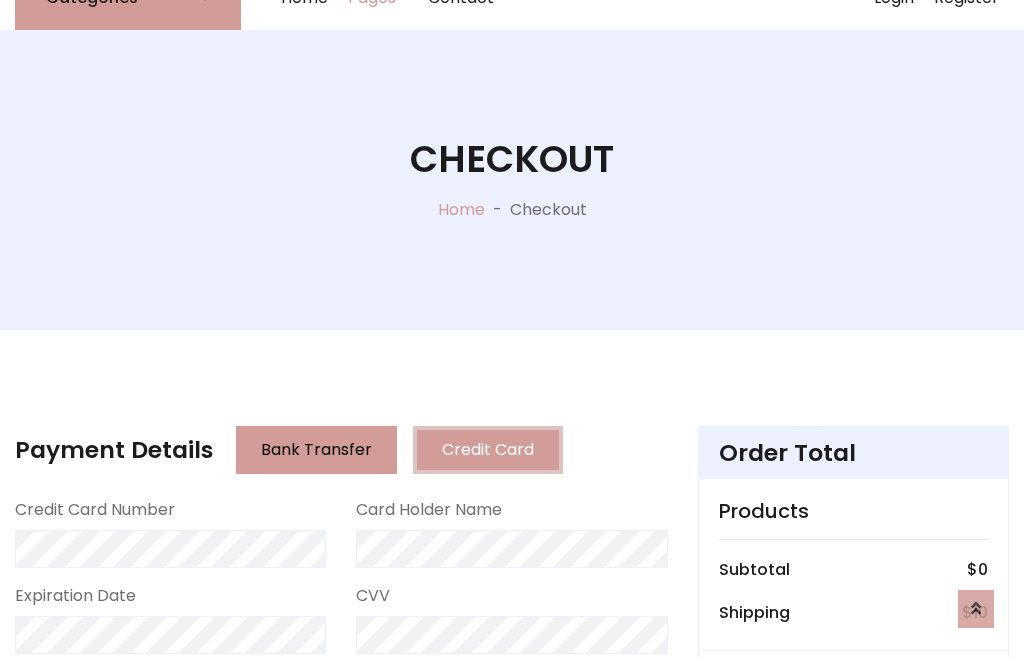 scroll, scrollTop: 0, scrollLeft: 0, axis: both 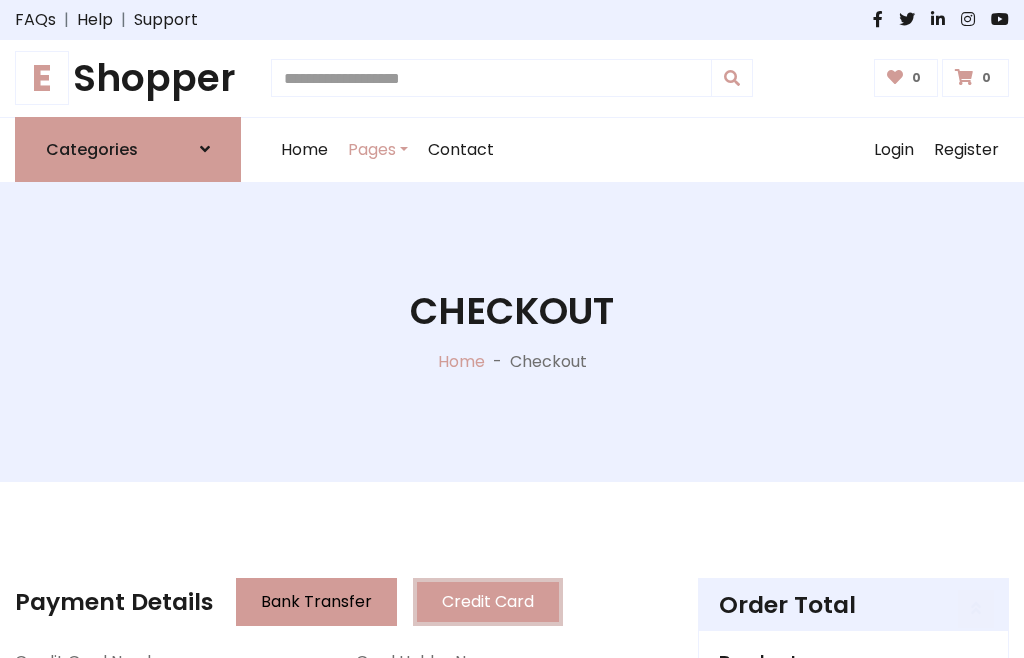 click on "E Shopper" at bounding box center (128, 78) 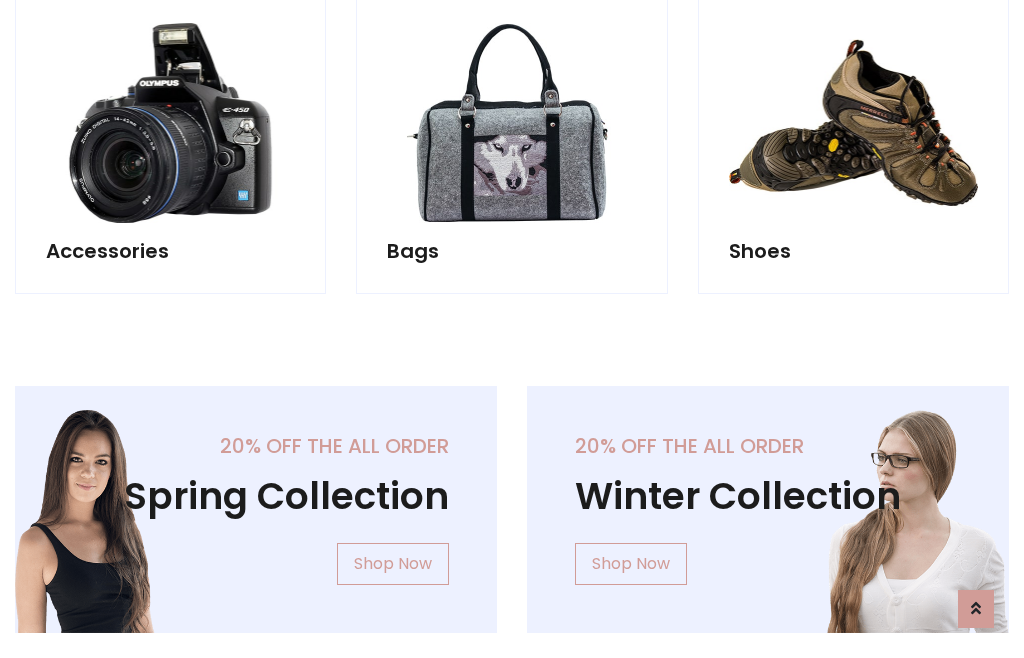 scroll, scrollTop: 770, scrollLeft: 0, axis: vertical 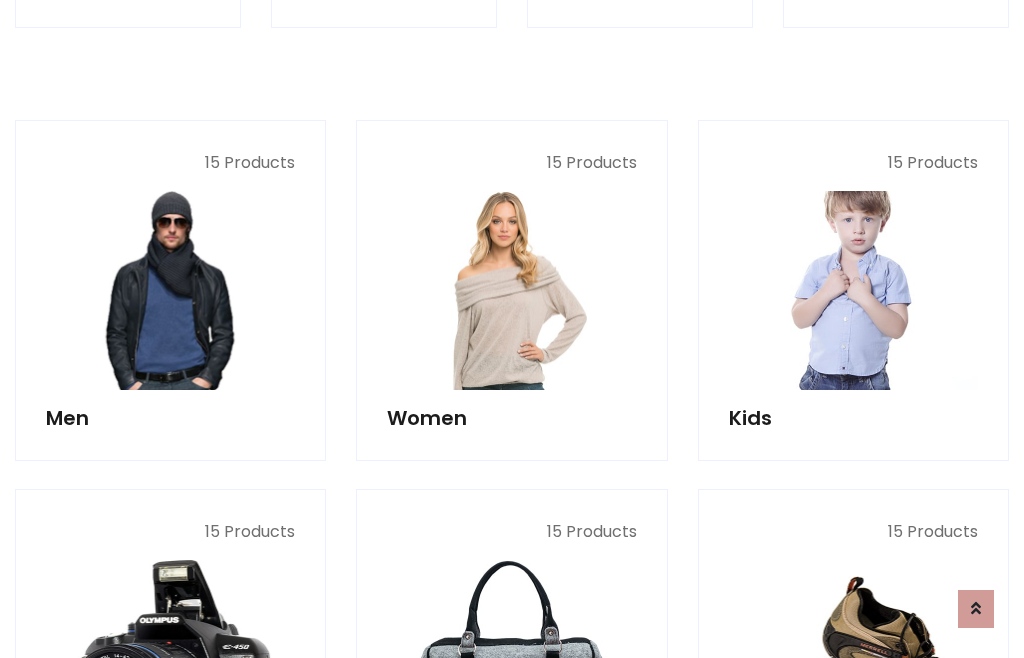 click at bounding box center [853, 290] 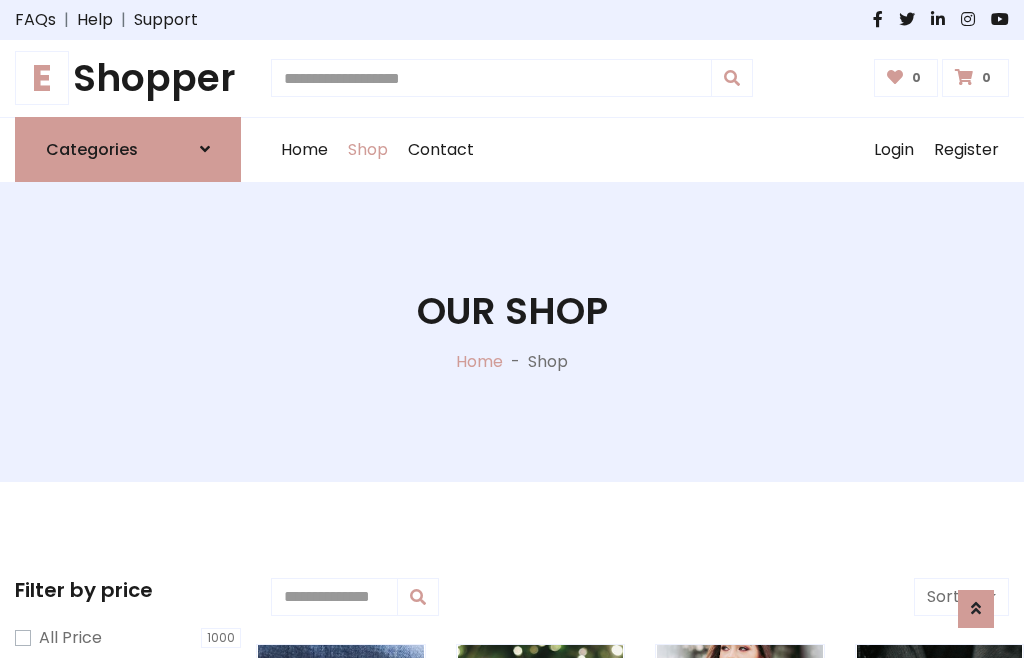scroll, scrollTop: 549, scrollLeft: 0, axis: vertical 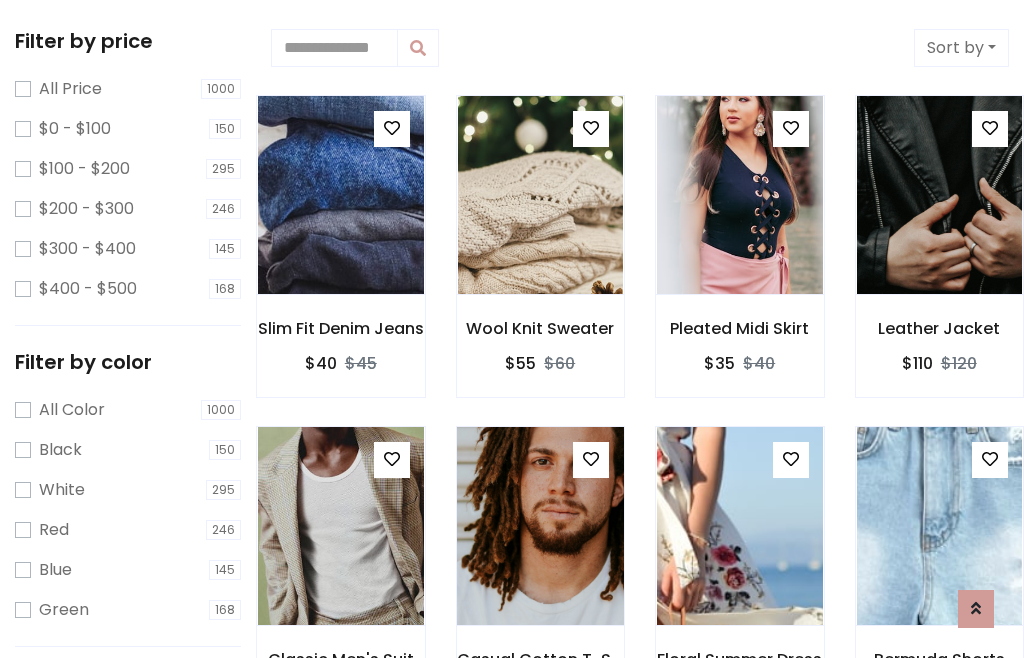 click at bounding box center [591, 459] 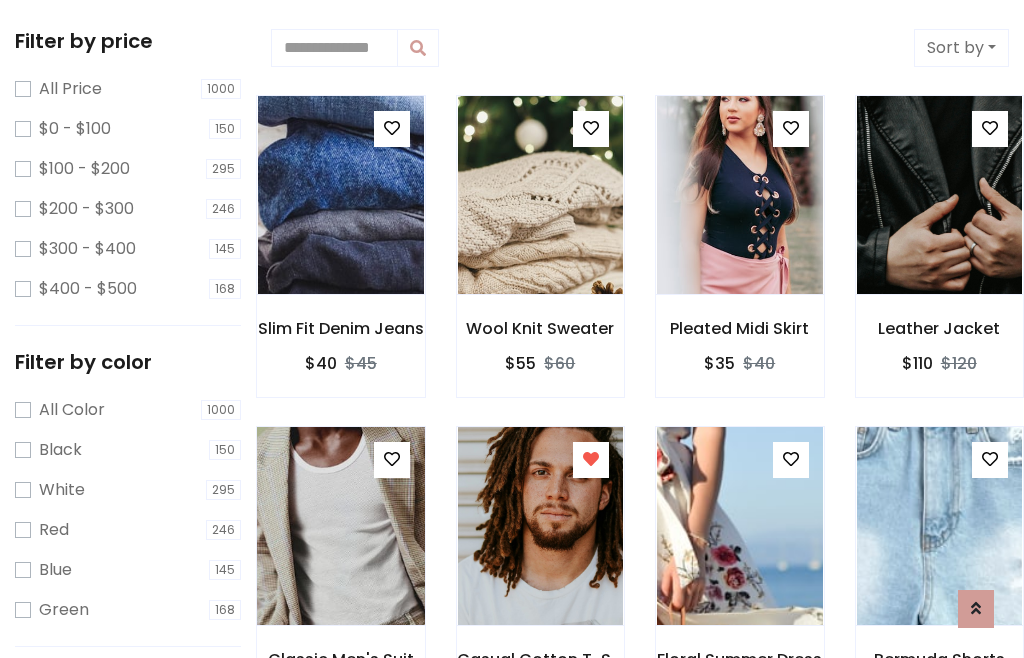 click at bounding box center [340, 526] 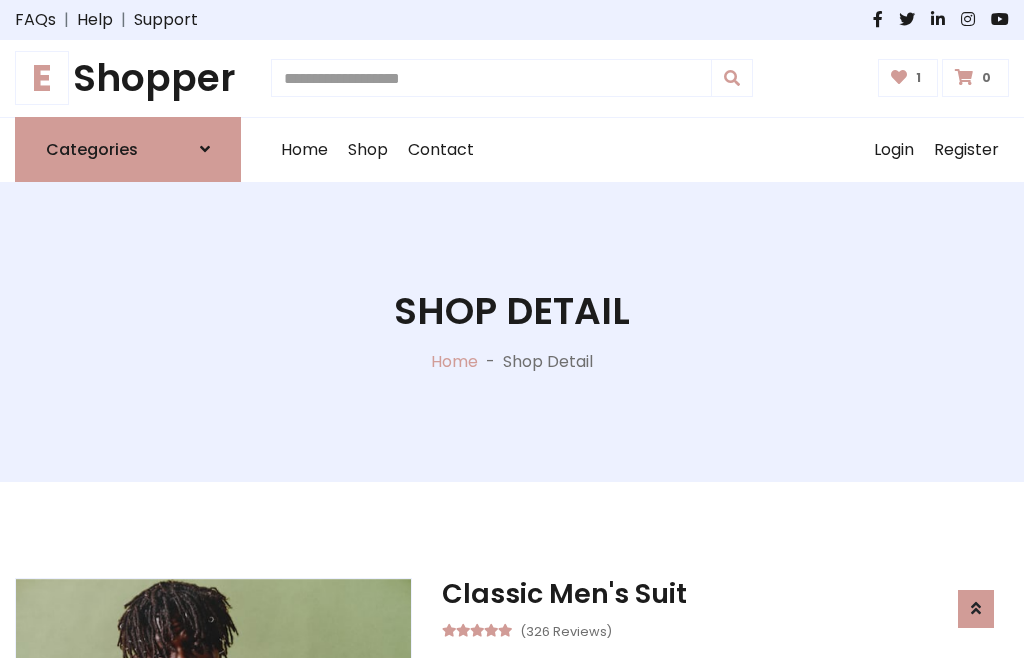 scroll, scrollTop: 262, scrollLeft: 0, axis: vertical 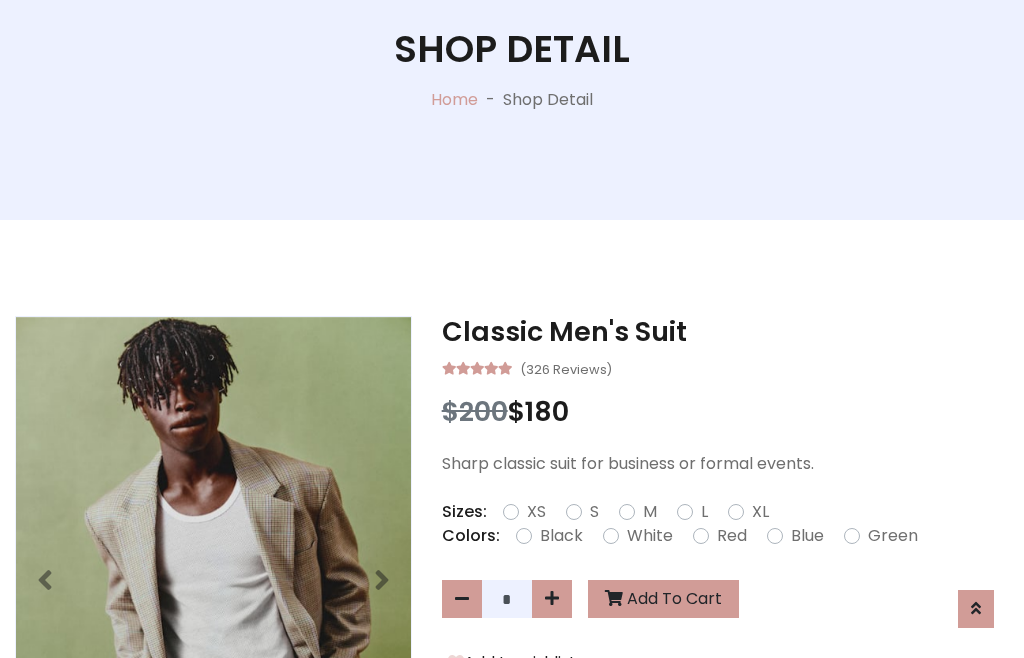 click on "XL" at bounding box center [760, 512] 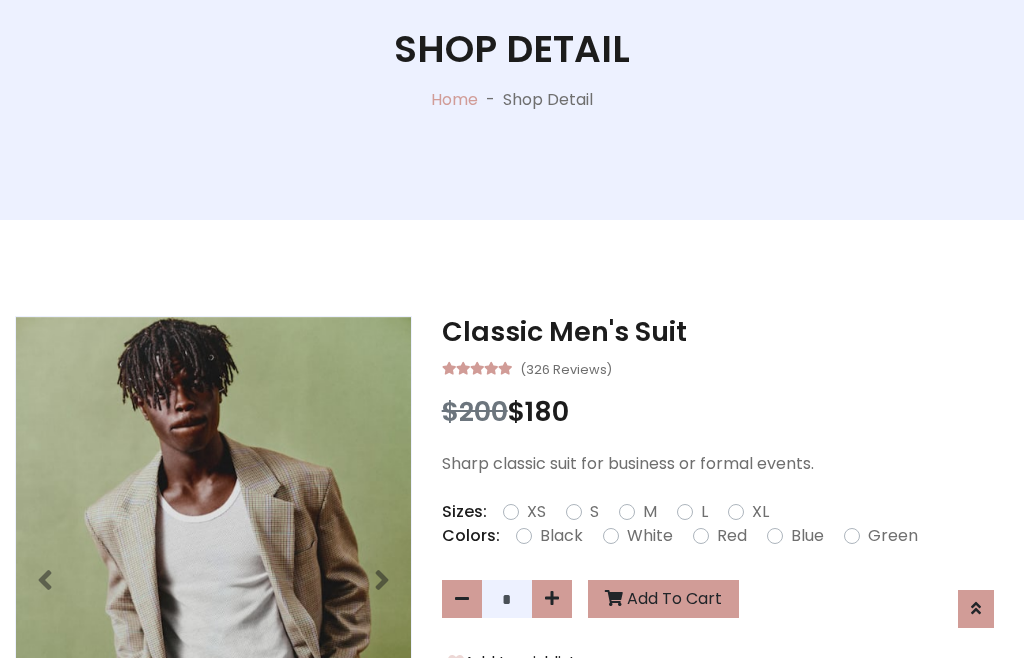 click on "Black" at bounding box center (561, 536) 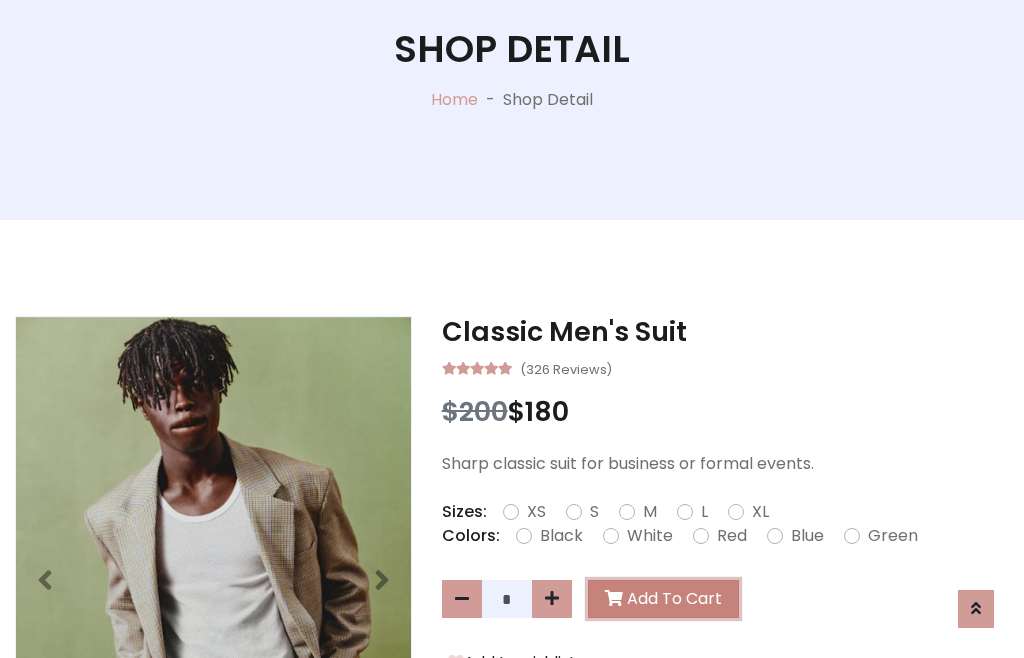click on "Add To Cart" at bounding box center (663, 599) 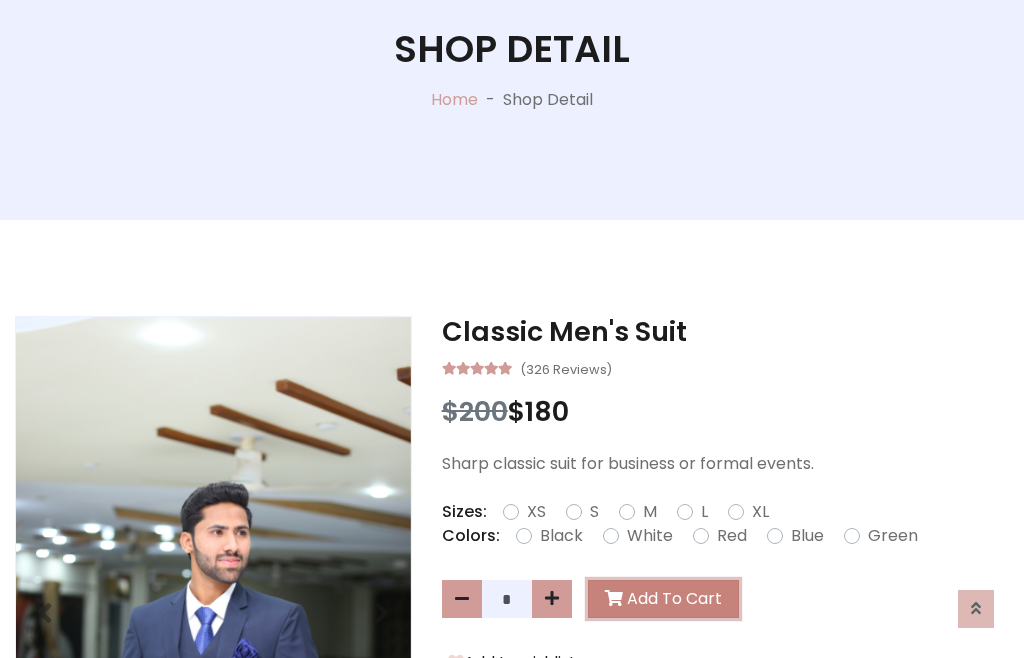 scroll, scrollTop: 0, scrollLeft: 0, axis: both 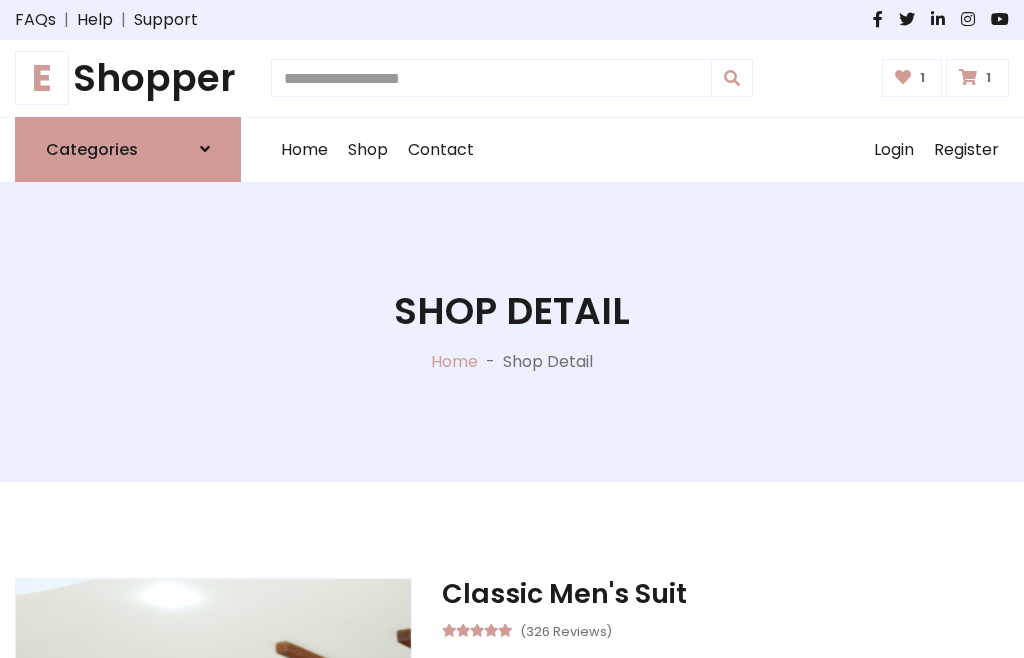 click at bounding box center (968, 77) 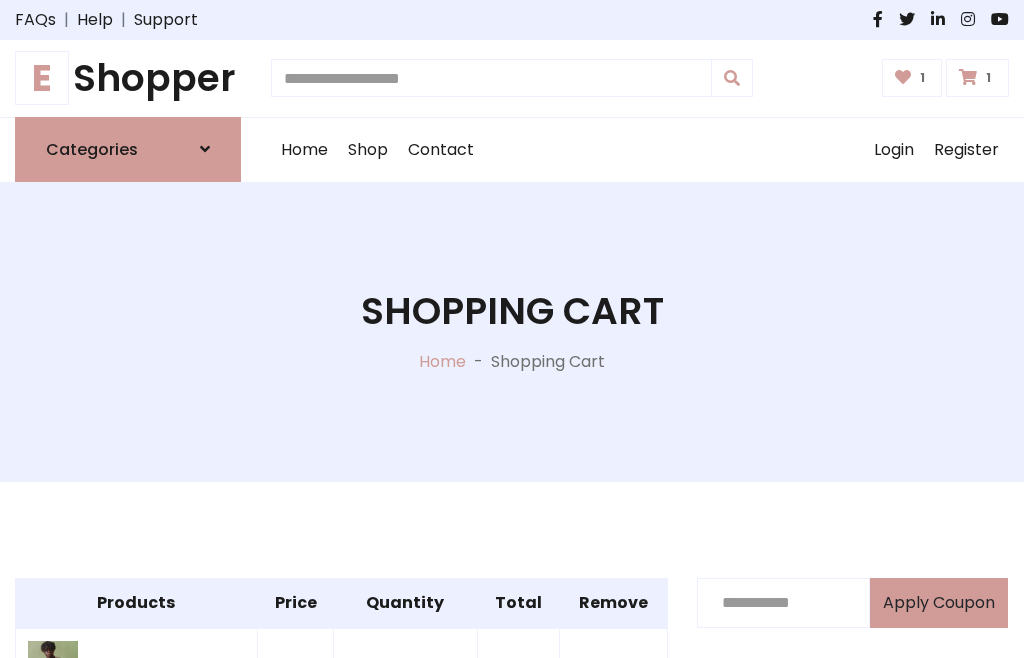 scroll, scrollTop: 570, scrollLeft: 0, axis: vertical 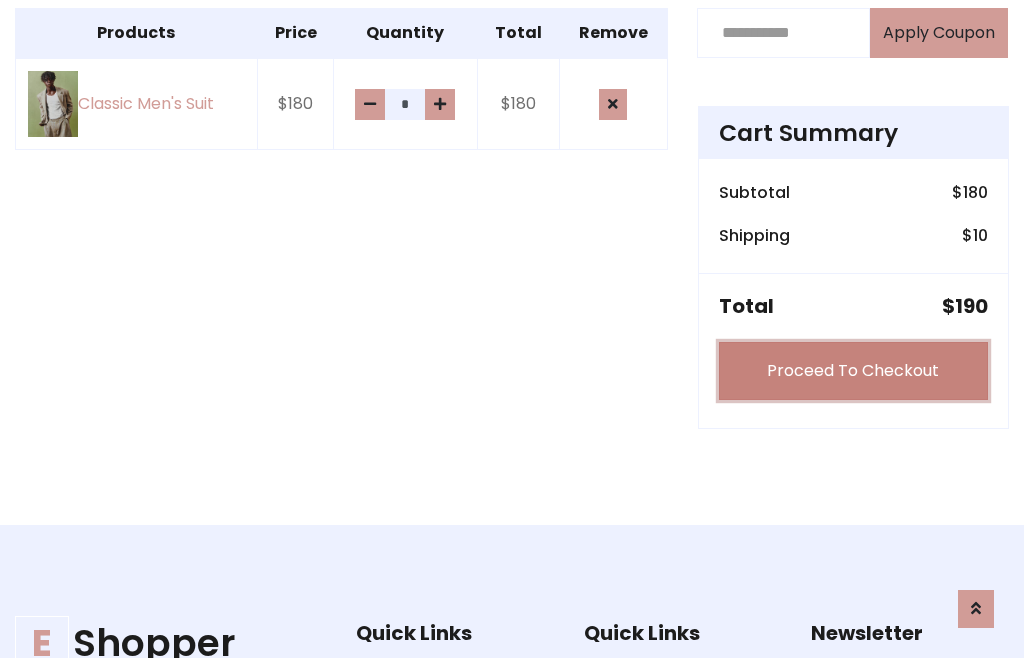 click on "Proceed To Checkout" at bounding box center [853, 371] 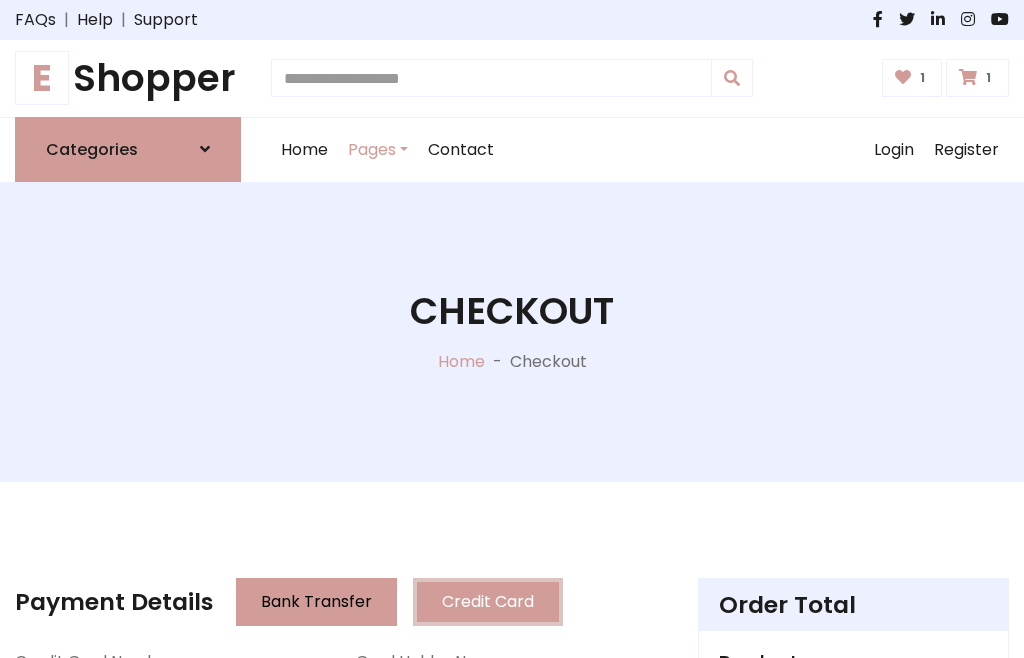 scroll, scrollTop: 201, scrollLeft: 0, axis: vertical 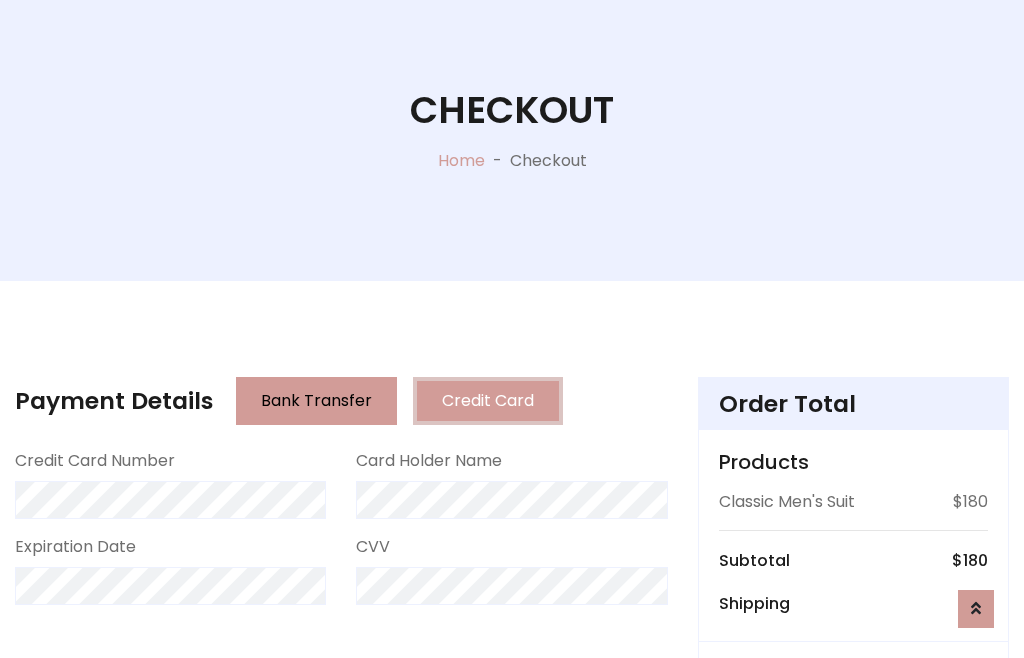click on "Go to shipping" at bounding box center (853, 817) 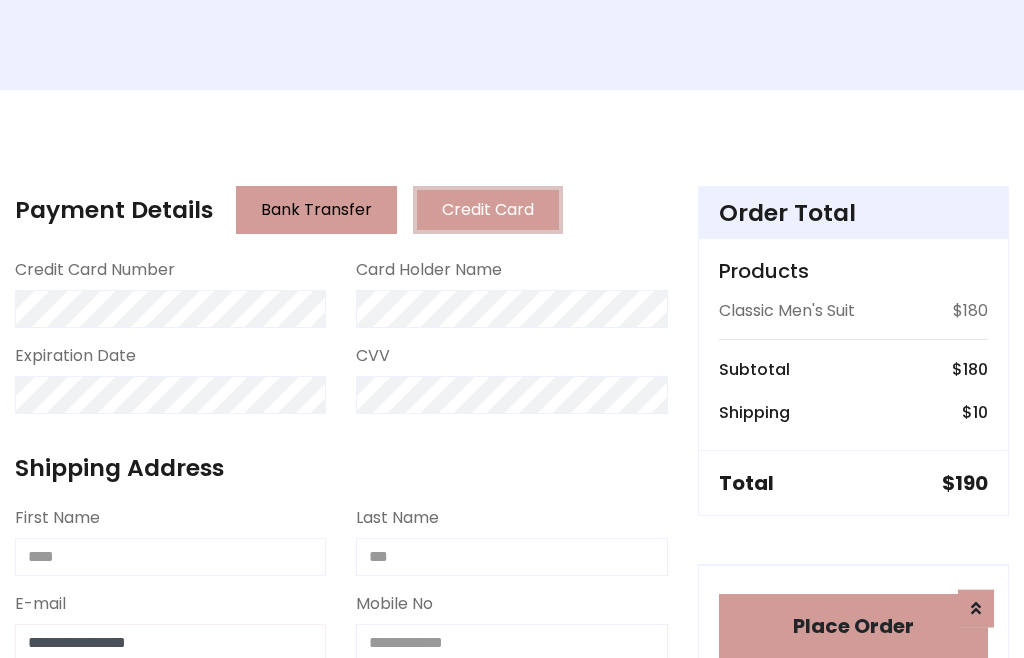 type on "**********" 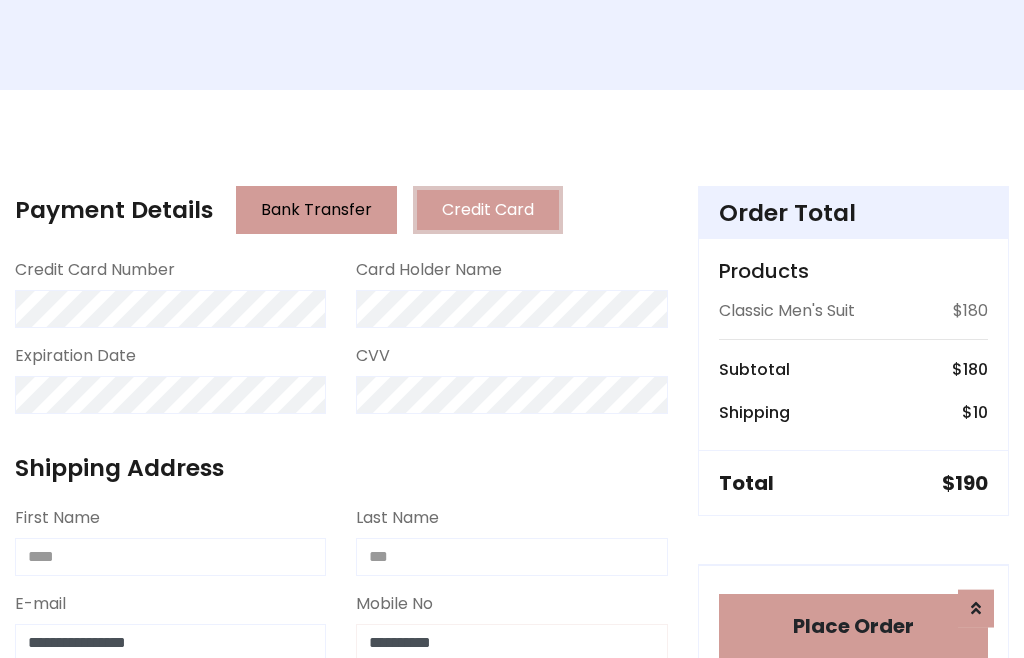 scroll, scrollTop: 573, scrollLeft: 0, axis: vertical 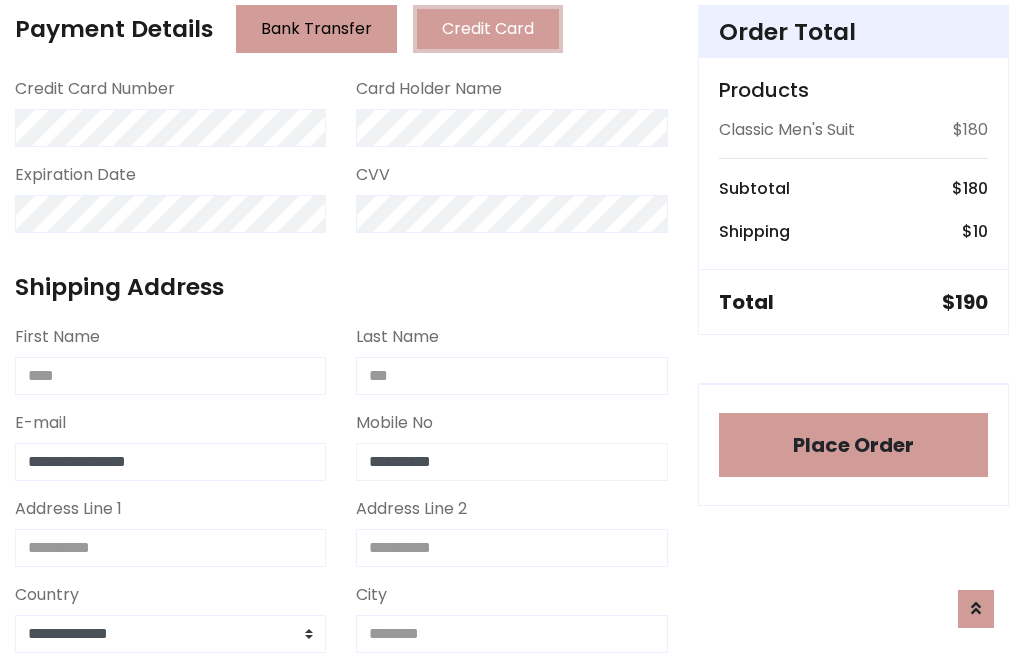 type on "**********" 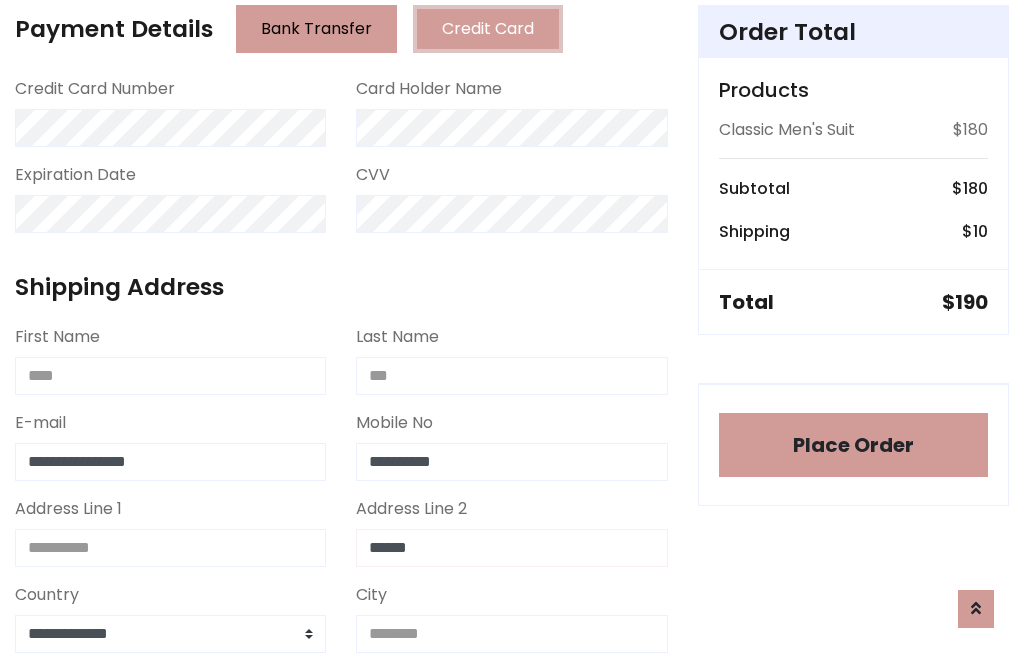 type on "******" 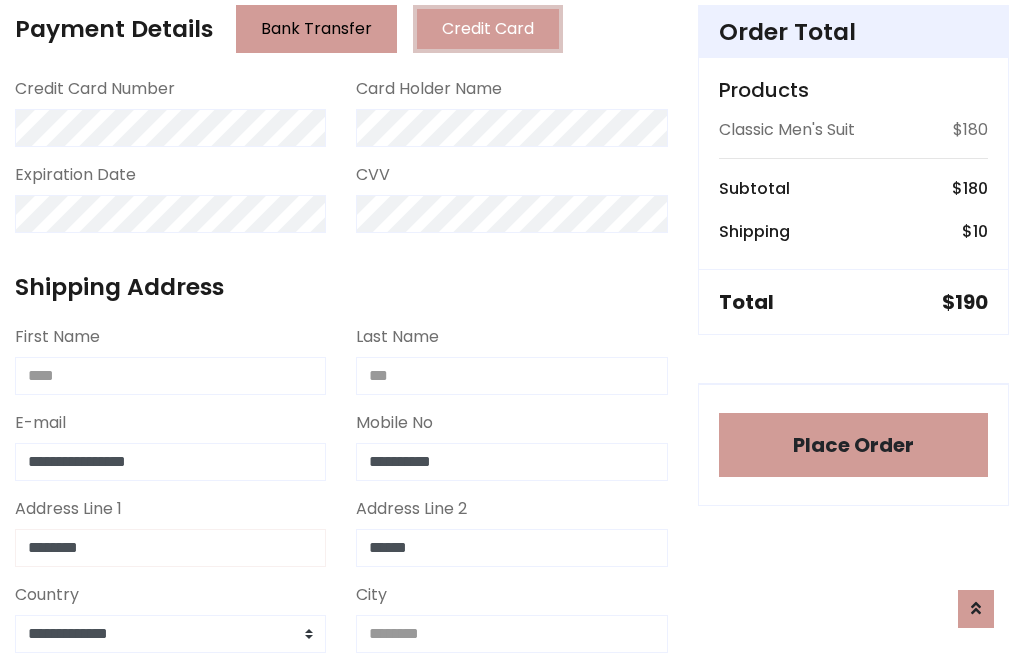 type on "********" 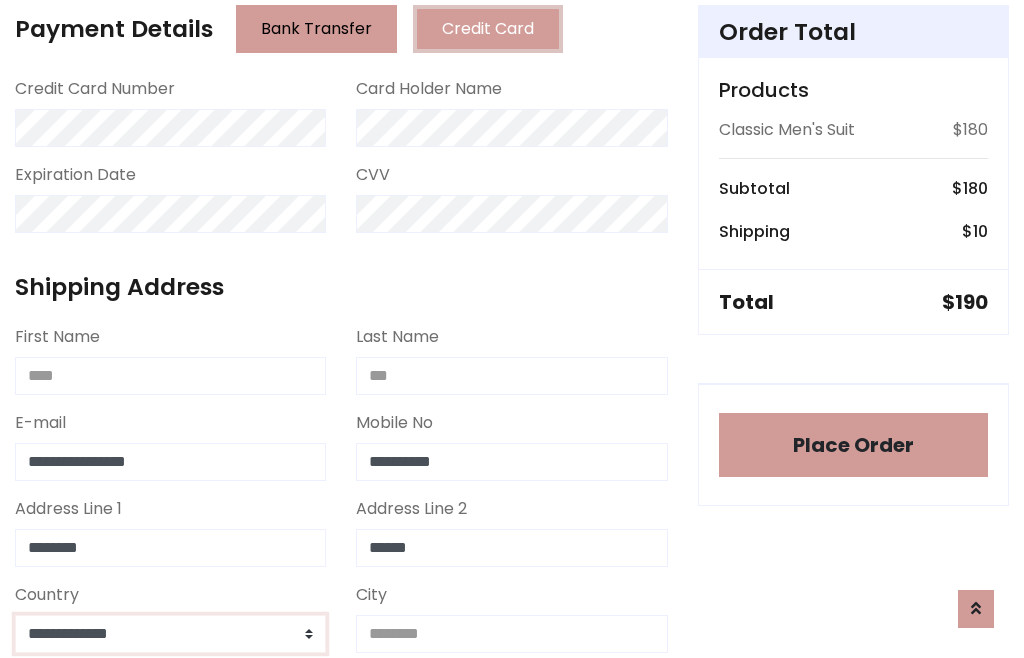 select on "*******" 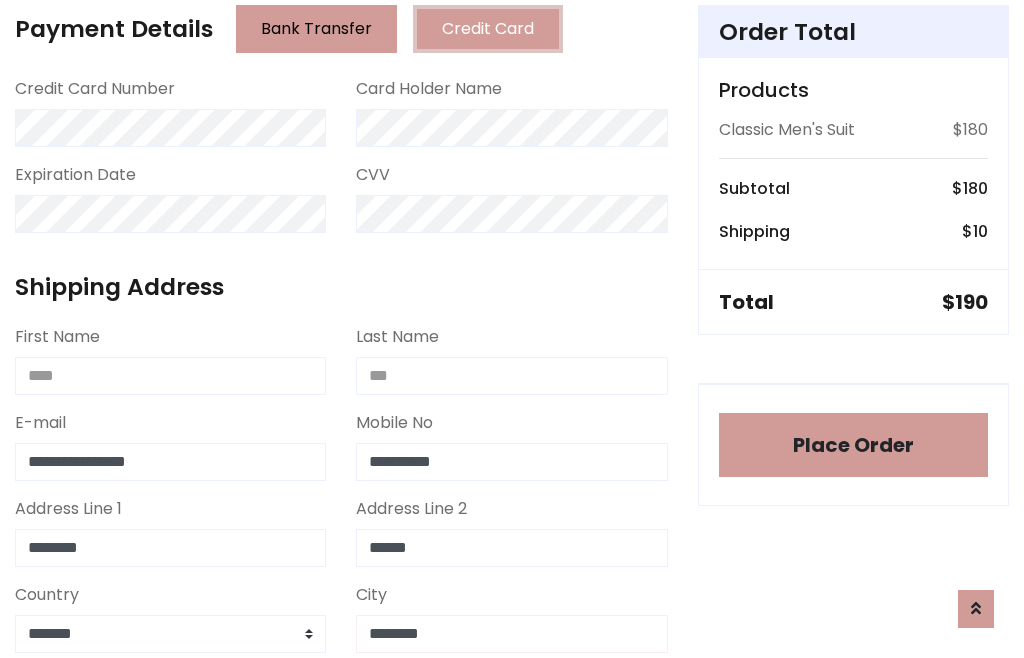 type on "********" 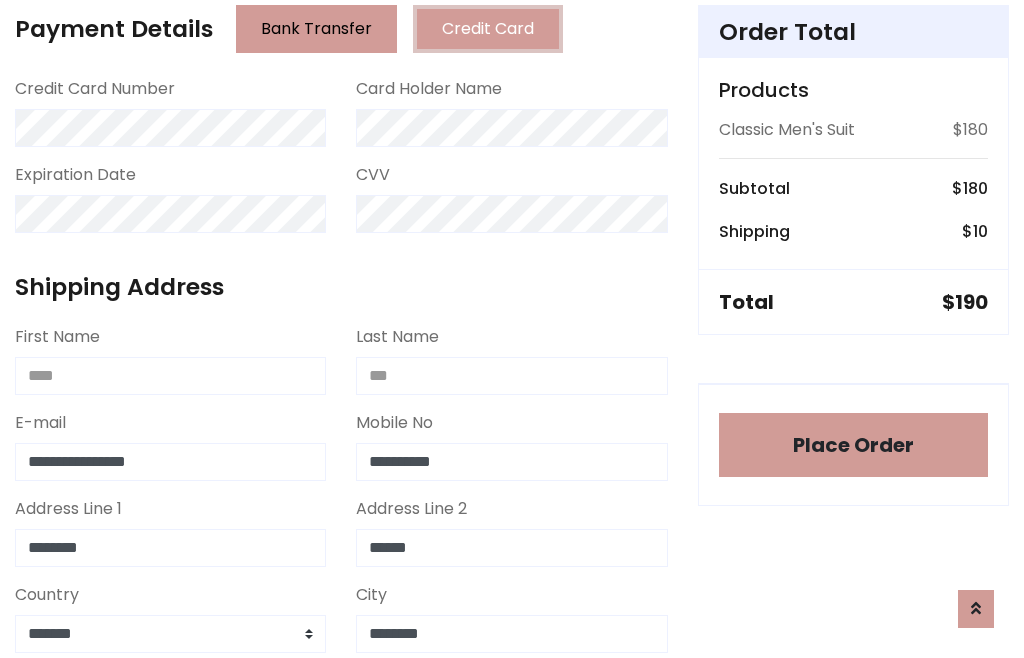 scroll, scrollTop: 654, scrollLeft: 0, axis: vertical 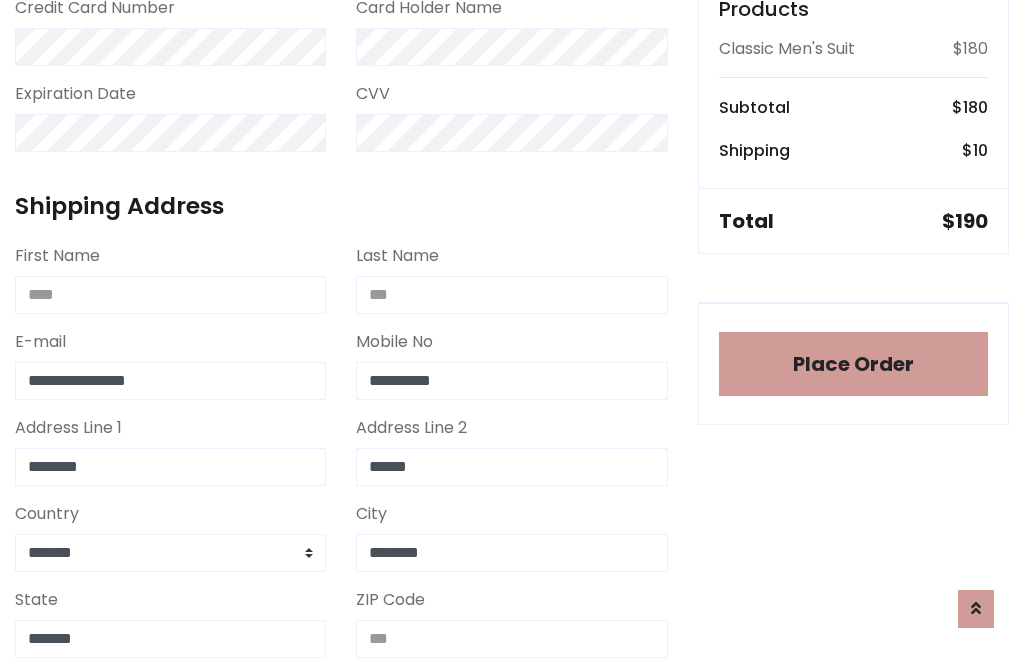 type on "*******" 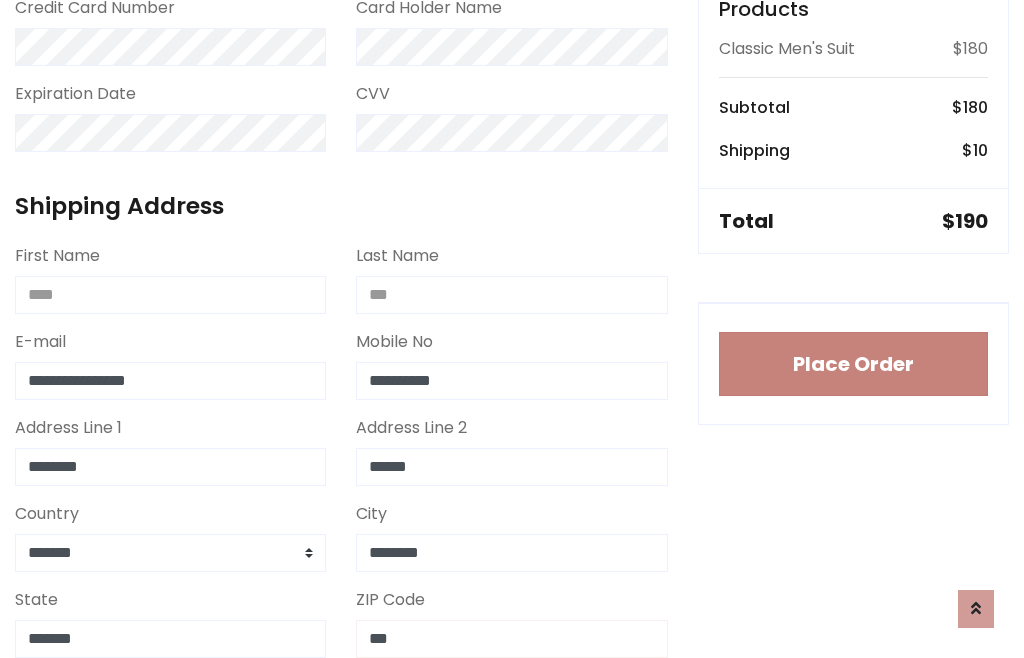 type on "***" 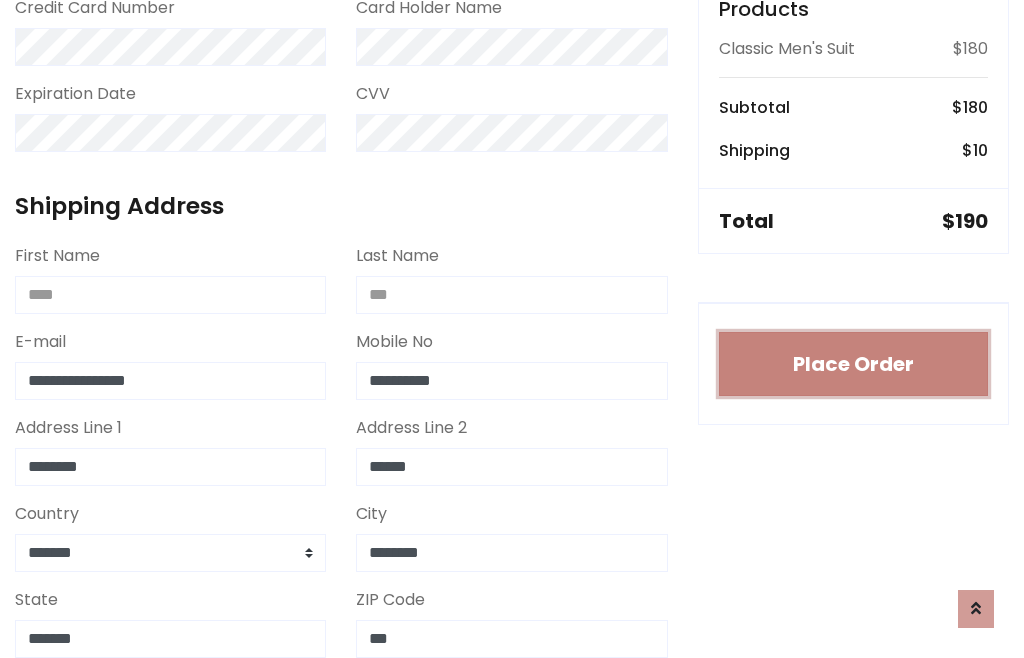 click on "Place Order" at bounding box center [853, 364] 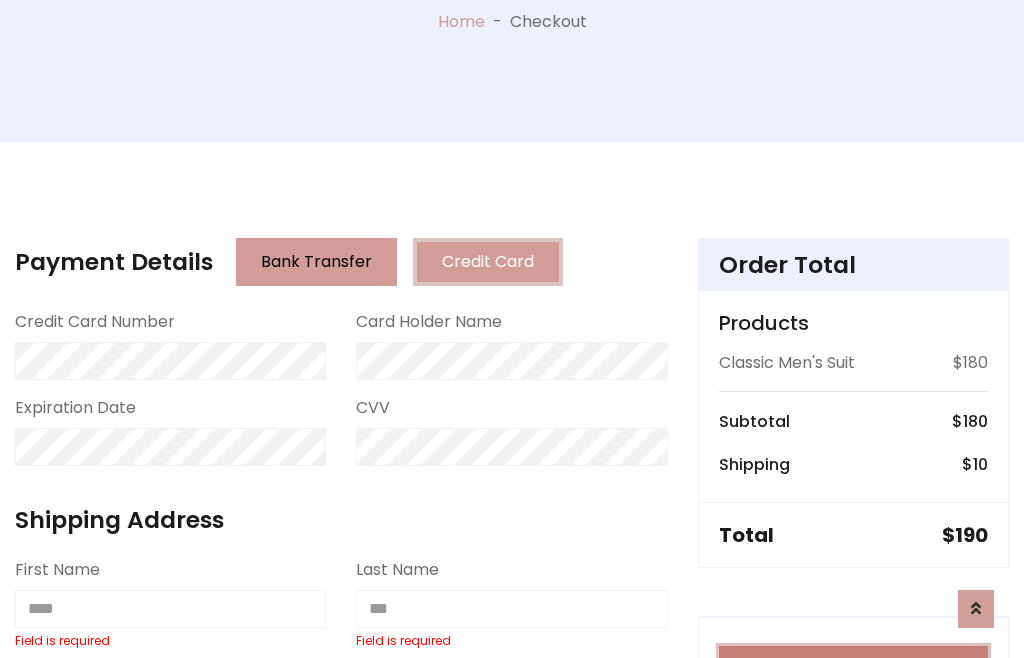 scroll, scrollTop: 0, scrollLeft: 0, axis: both 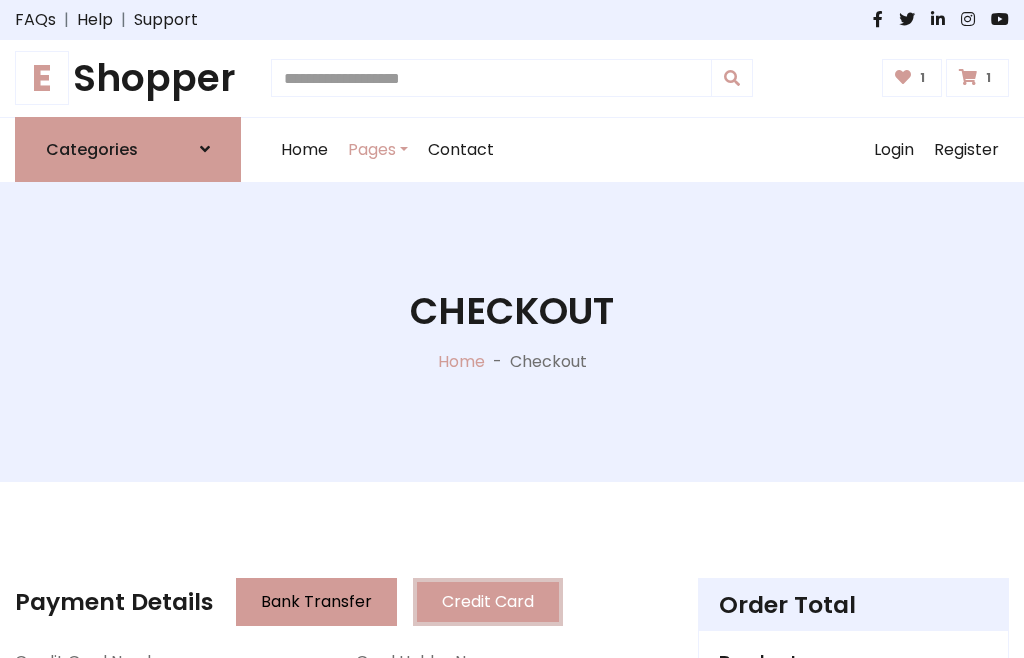 click on "E" at bounding box center [42, 78] 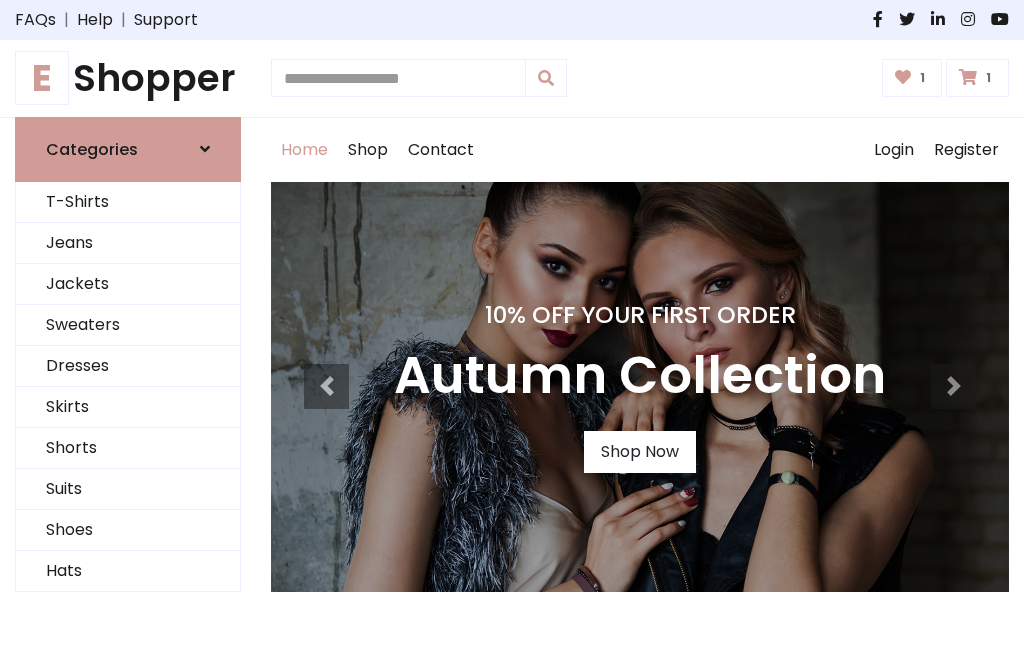 scroll, scrollTop: 0, scrollLeft: 0, axis: both 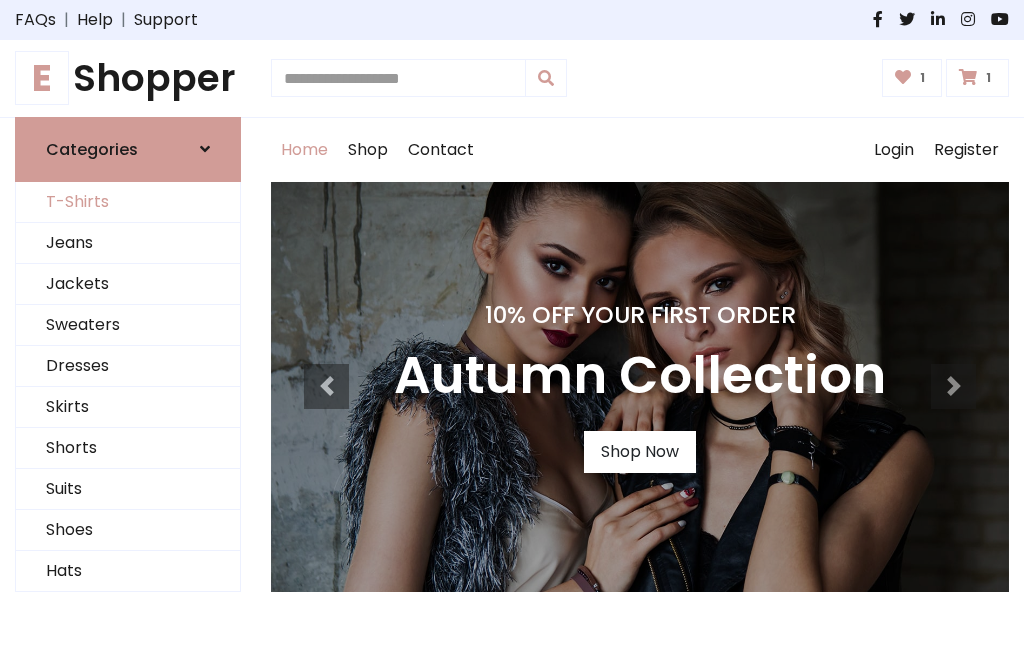 click on "T-Shirts" at bounding box center [128, 202] 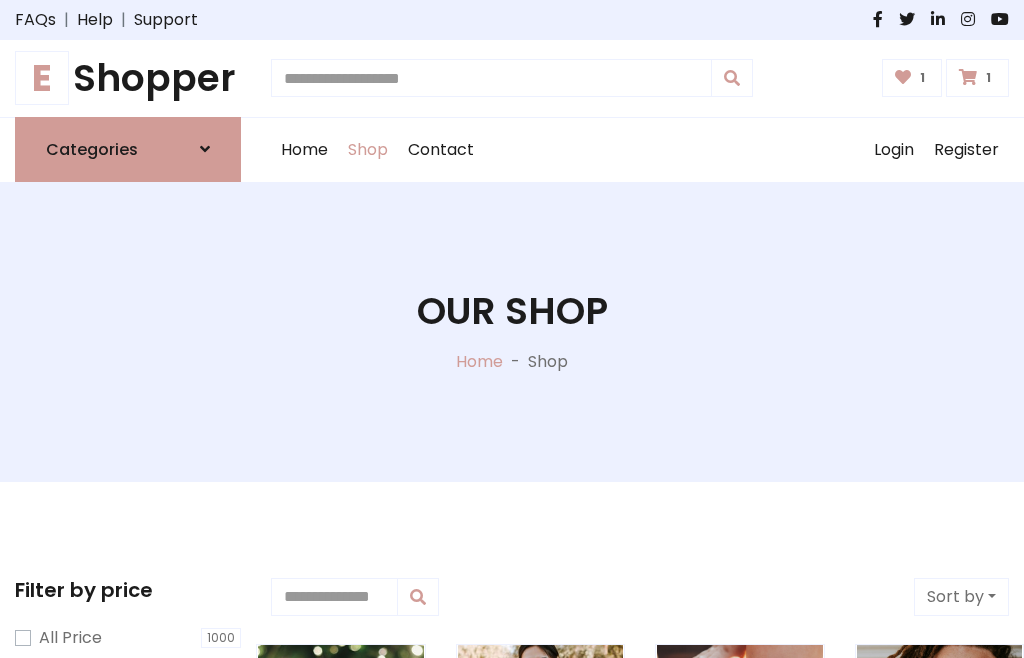 scroll, scrollTop: 0, scrollLeft: 0, axis: both 